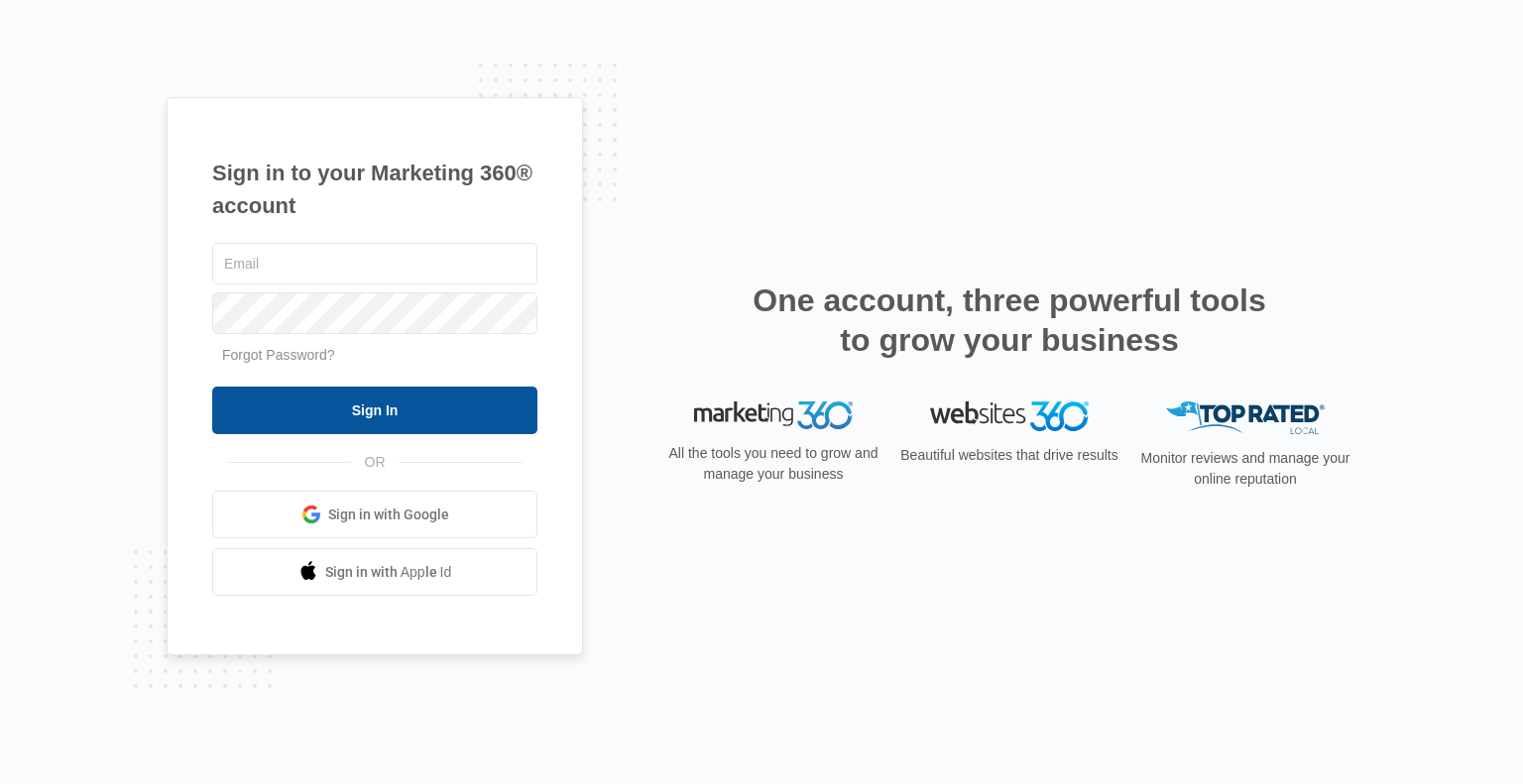 scroll, scrollTop: 0, scrollLeft: 0, axis: both 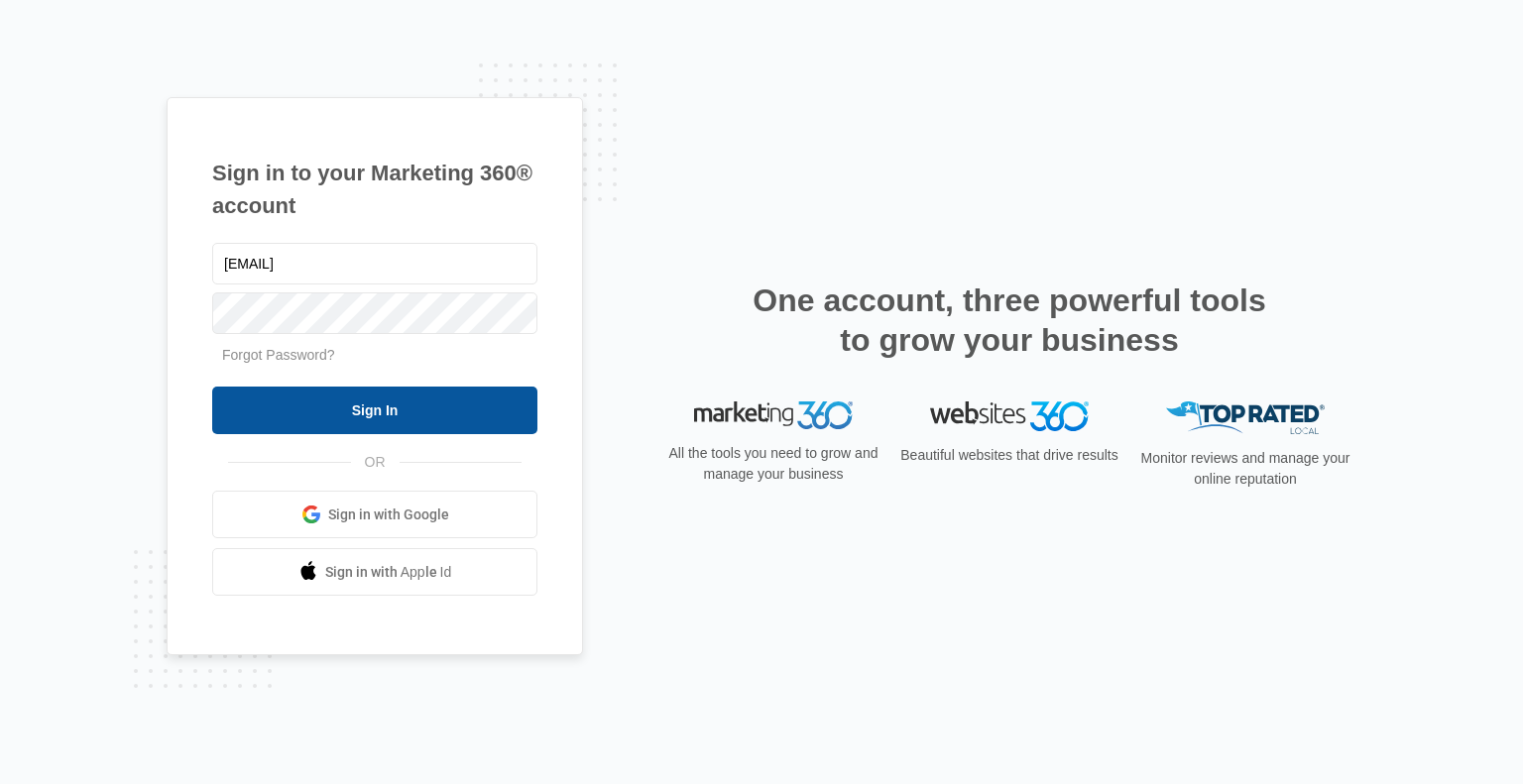click on "Sign In" at bounding box center [375, 410] 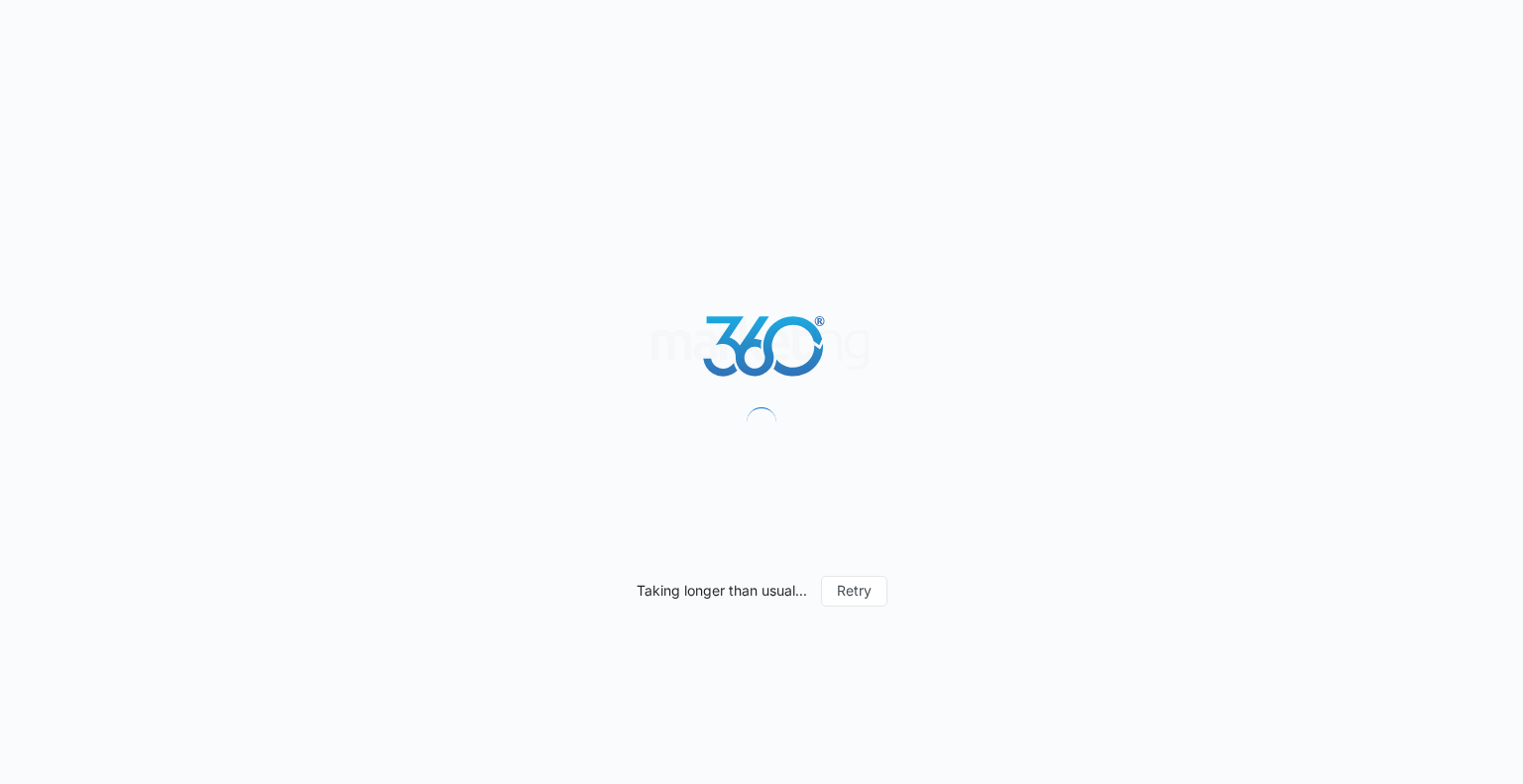 scroll, scrollTop: 0, scrollLeft: 0, axis: both 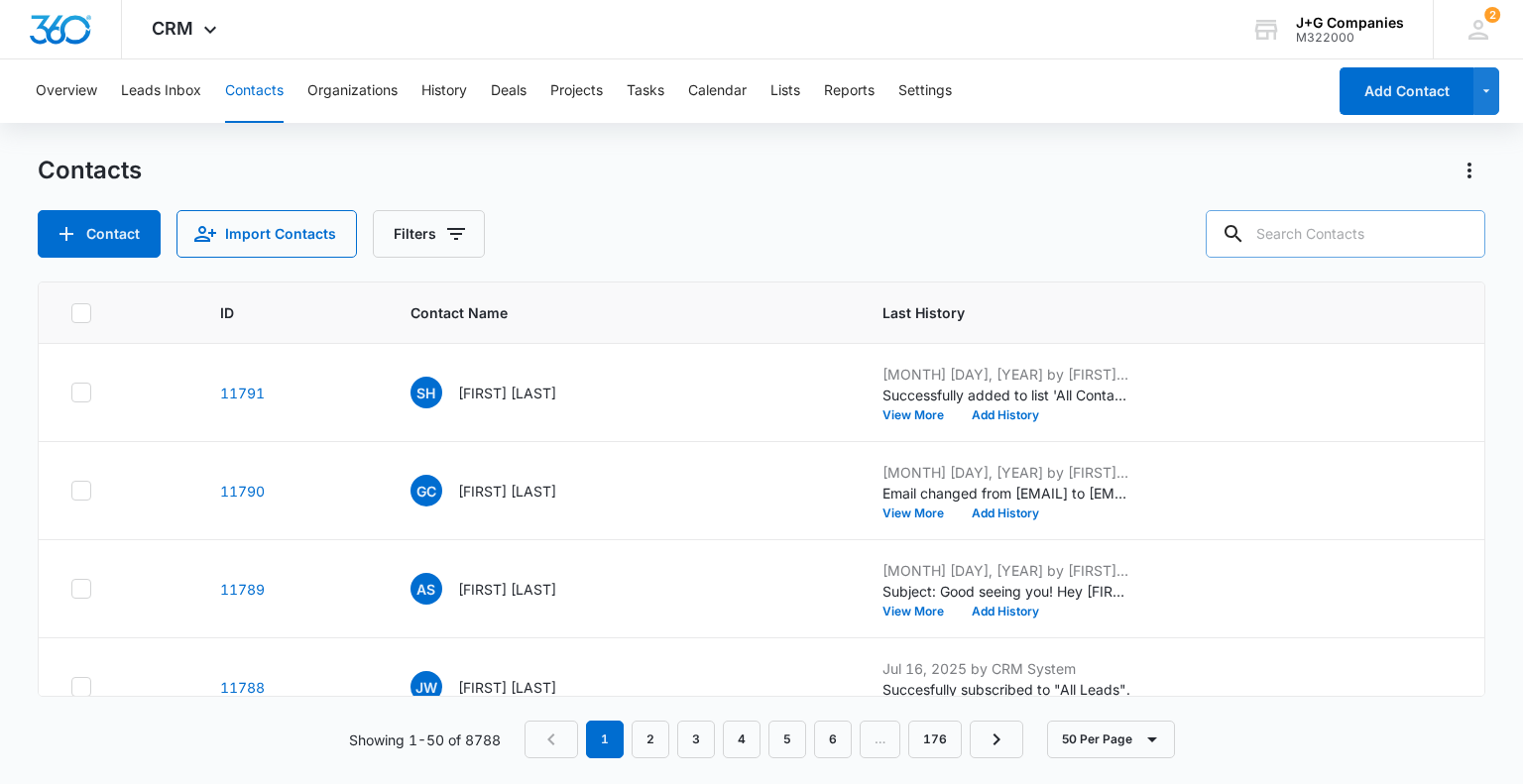 click at bounding box center [1346, 234] 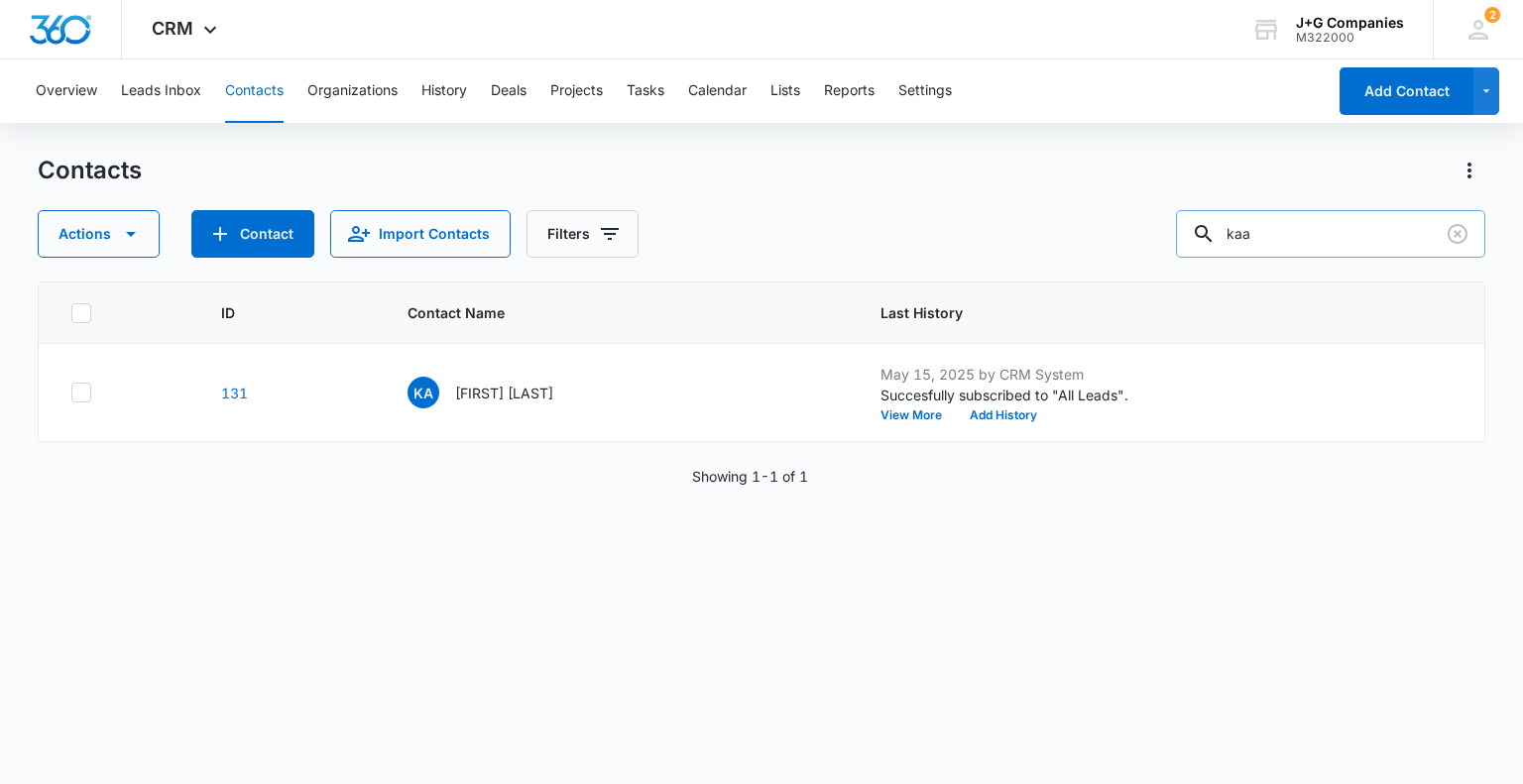 click on "kaa" at bounding box center [1331, 234] 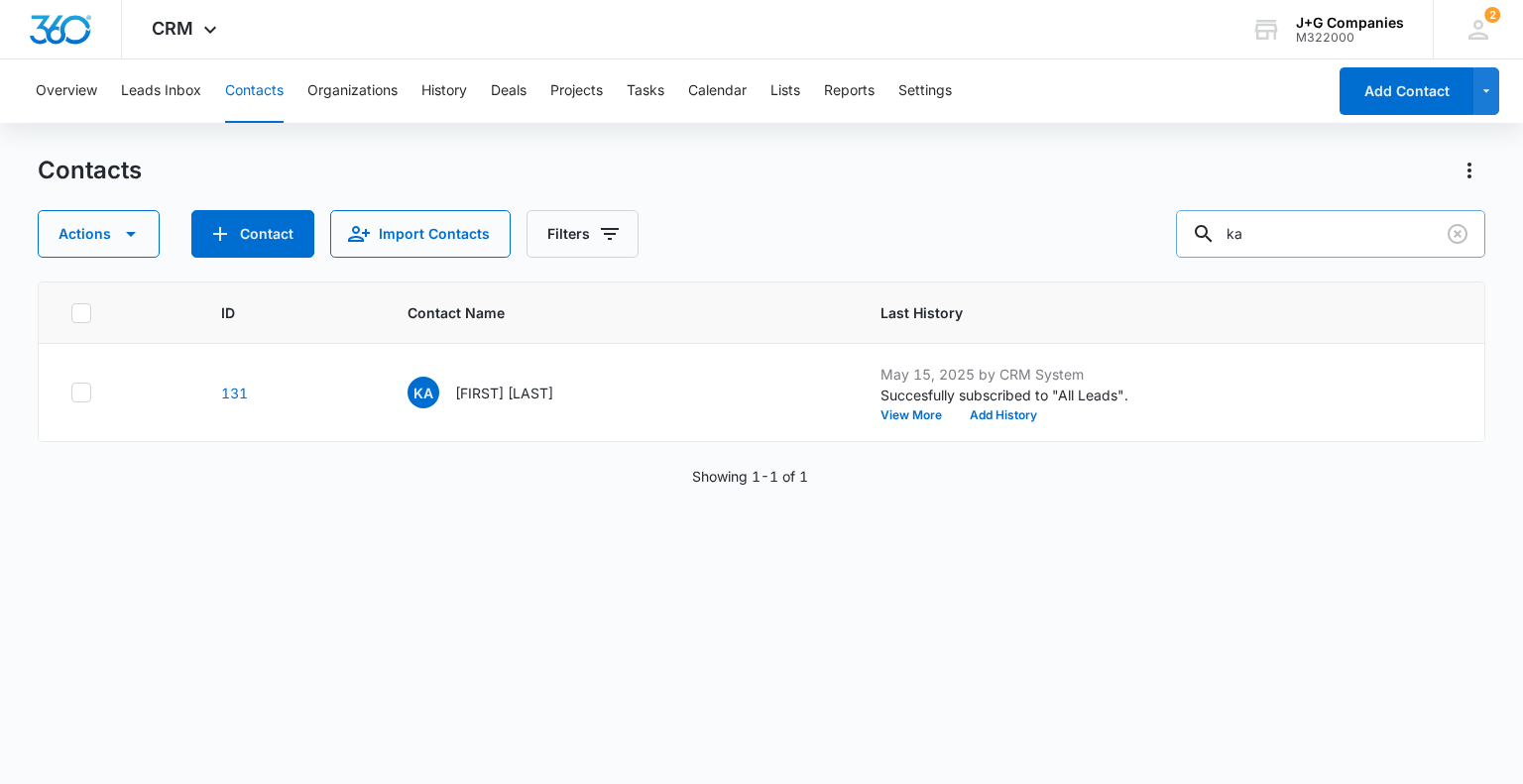 type on "k" 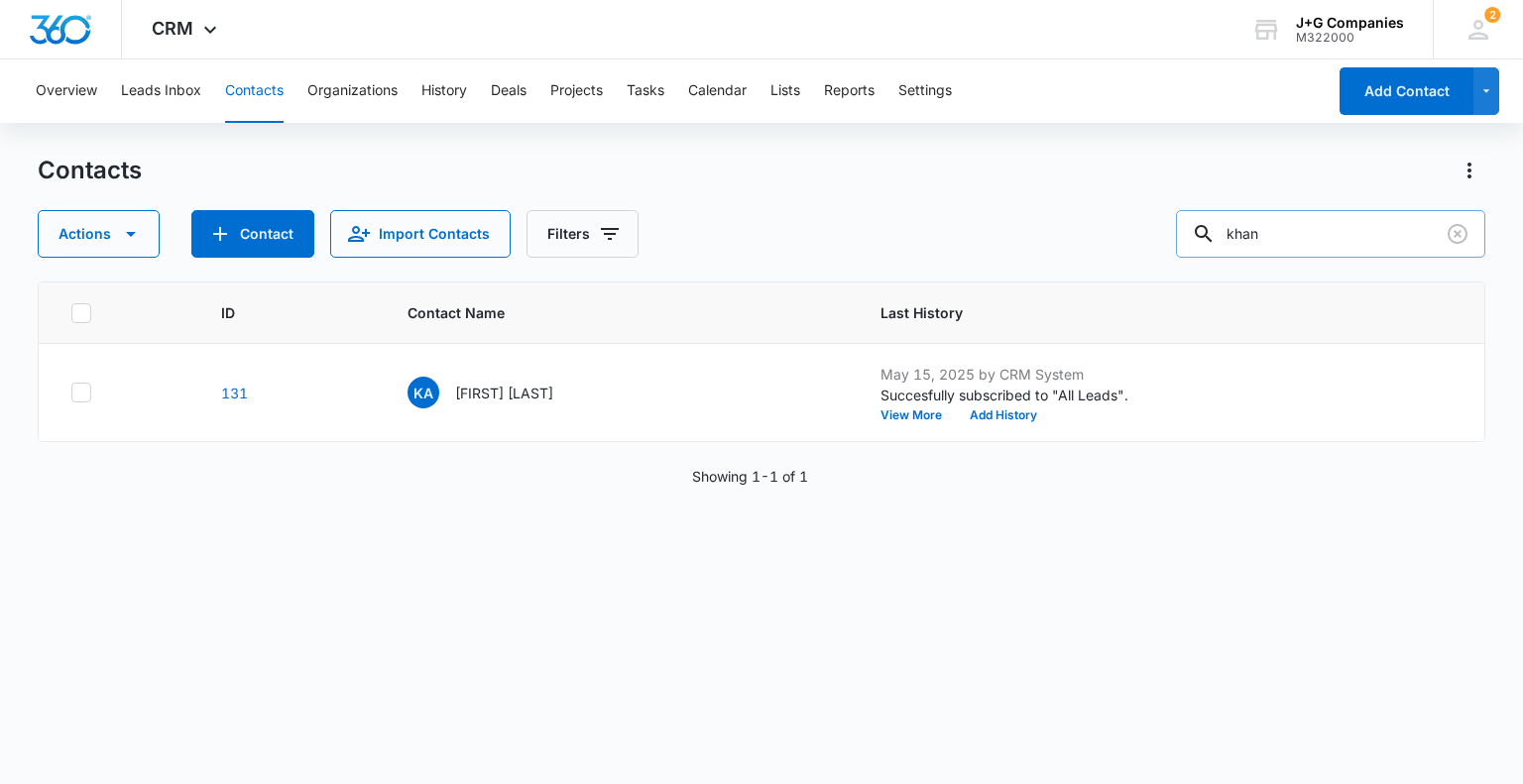 type on "khan" 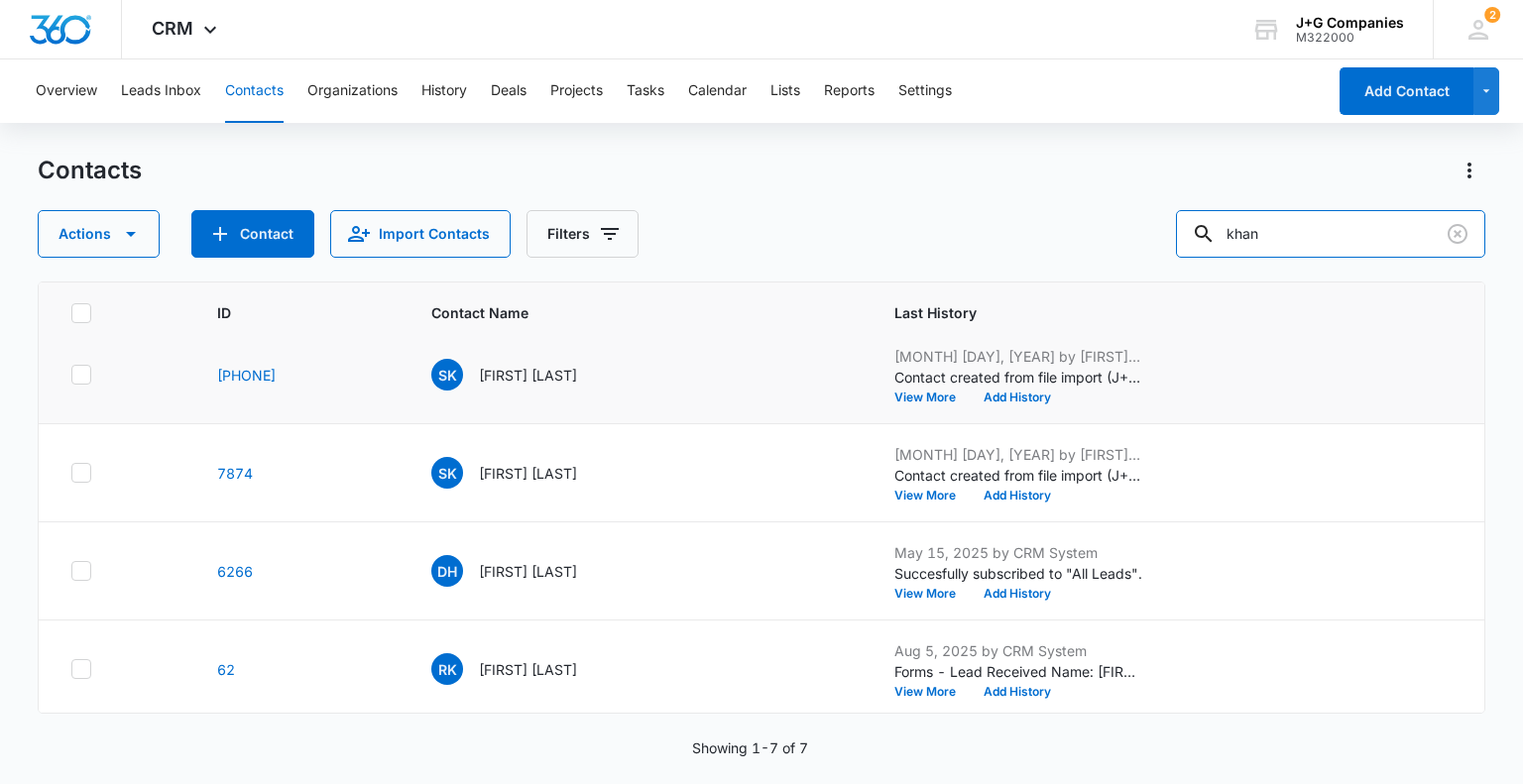 scroll, scrollTop: 315, scrollLeft: 0, axis: vertical 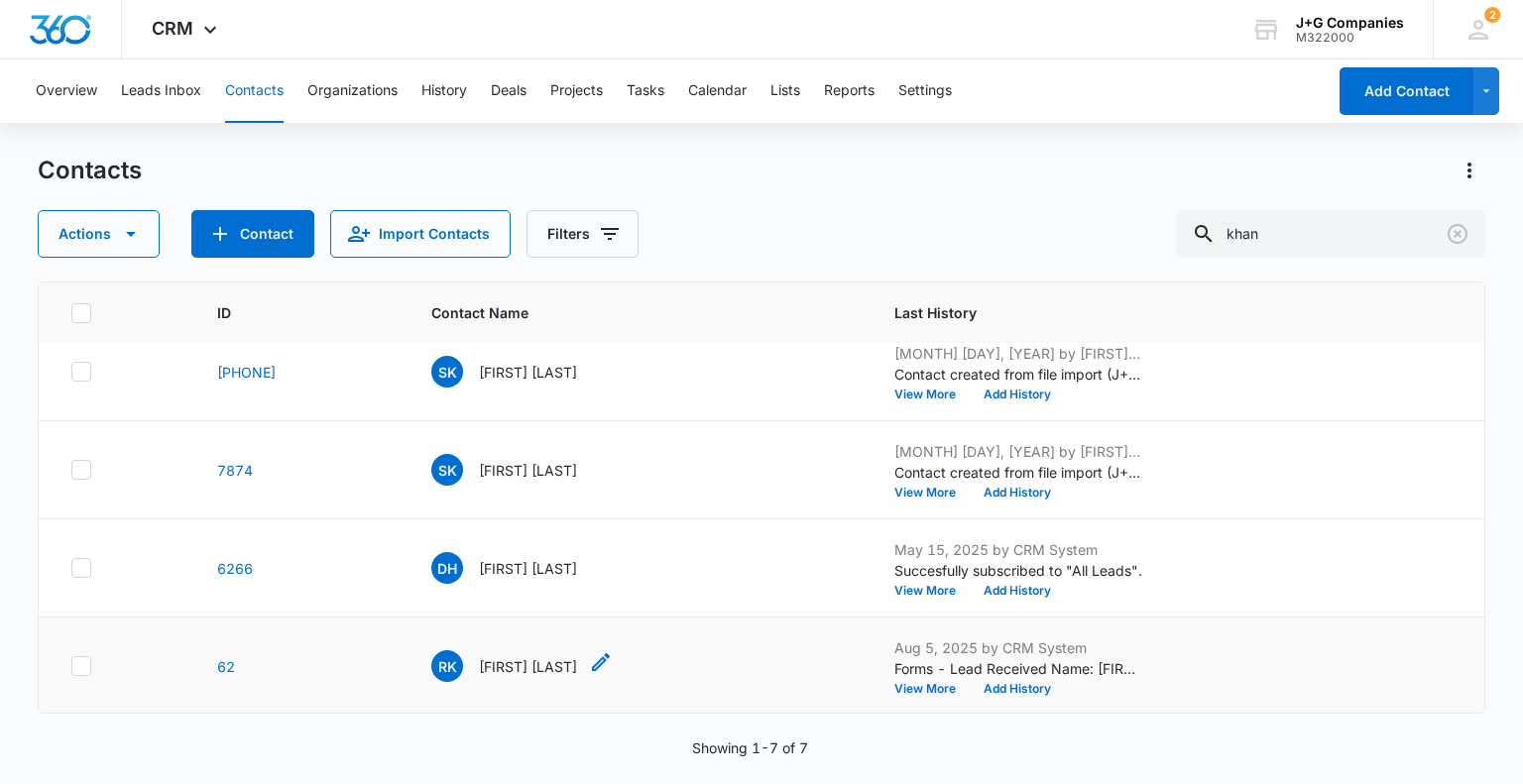 click on "[FIRST] [LAST]" at bounding box center (527, 666) 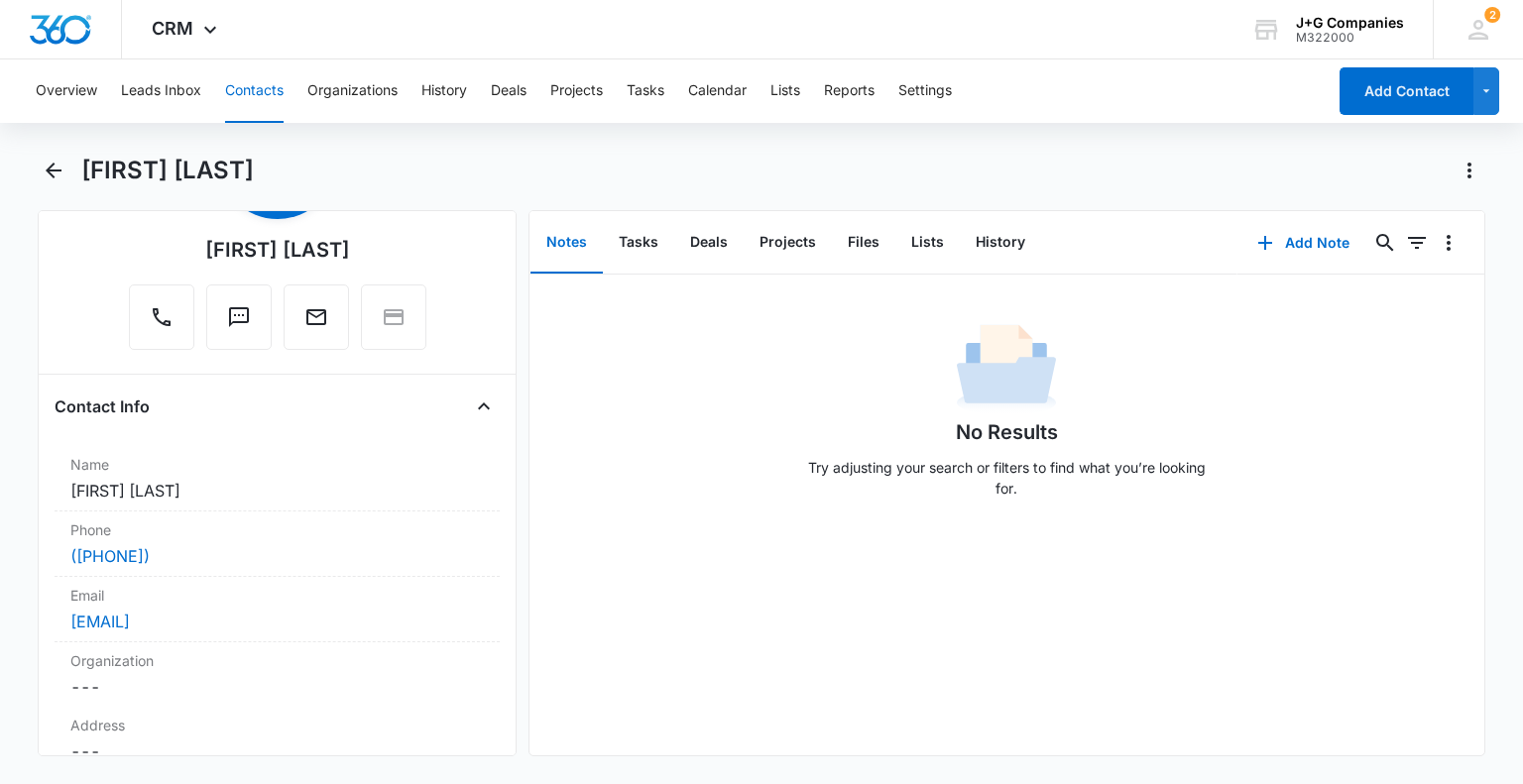 scroll, scrollTop: 198, scrollLeft: 0, axis: vertical 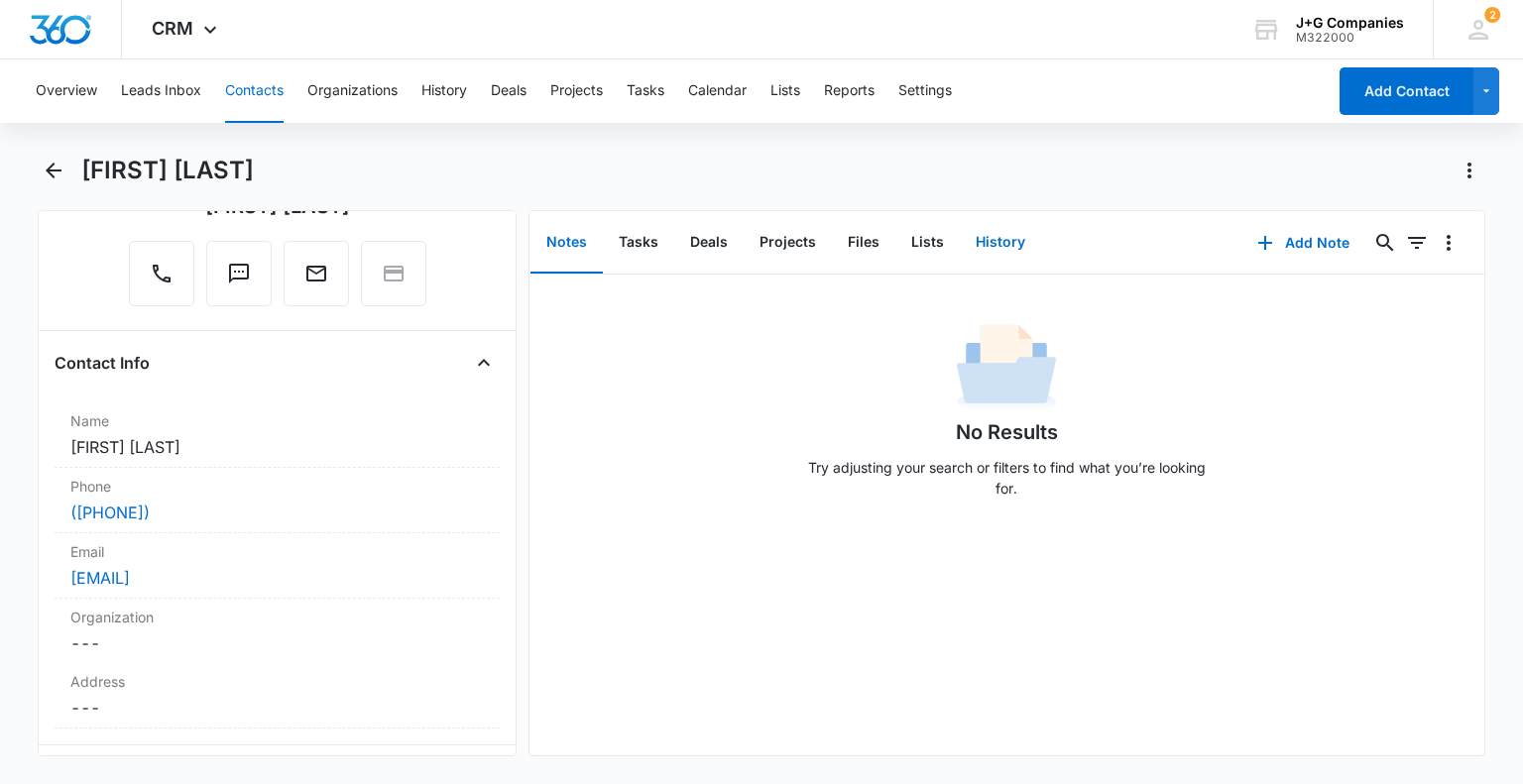 click on "History" at bounding box center [1000, 243] 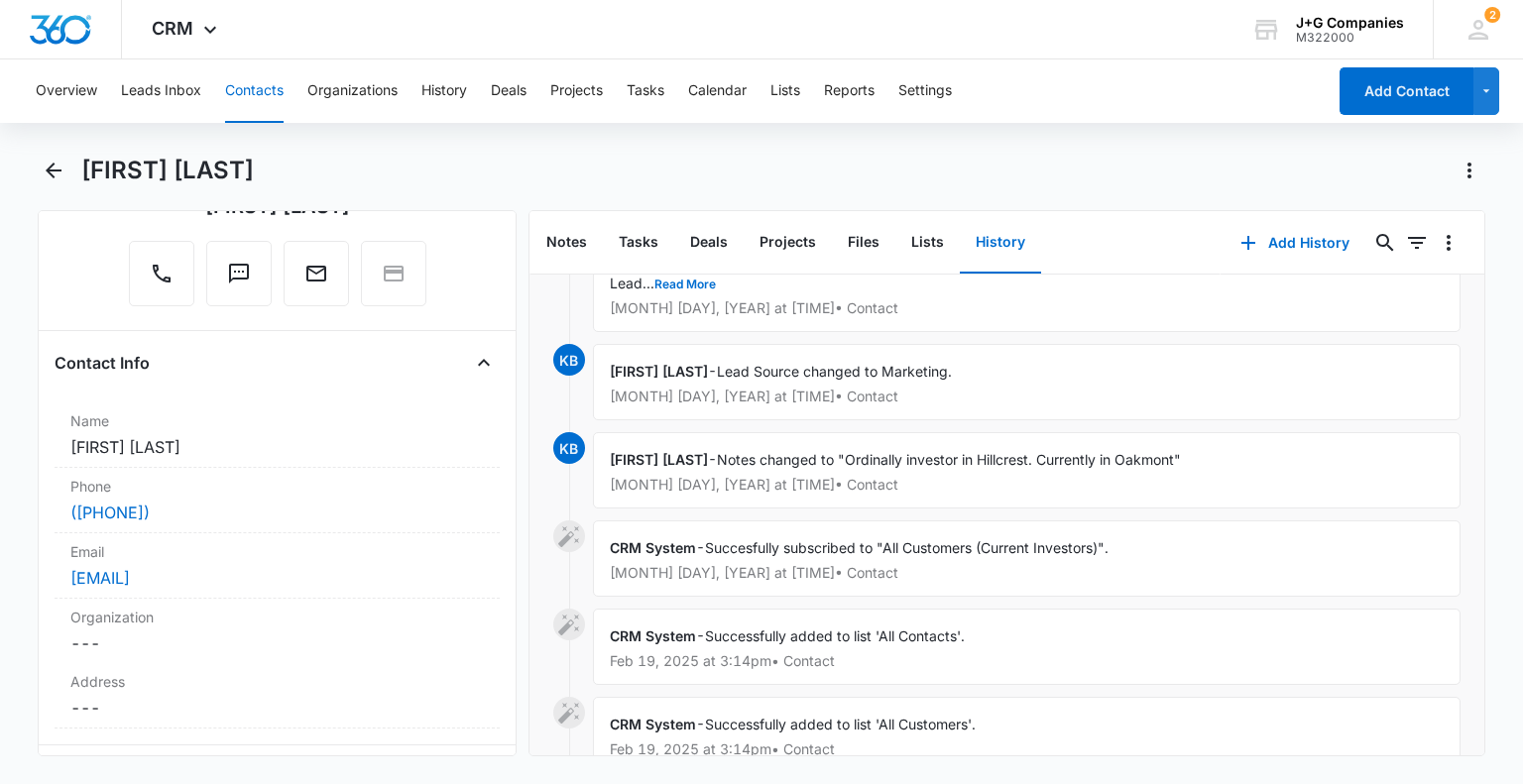 scroll, scrollTop: 115, scrollLeft: 0, axis: vertical 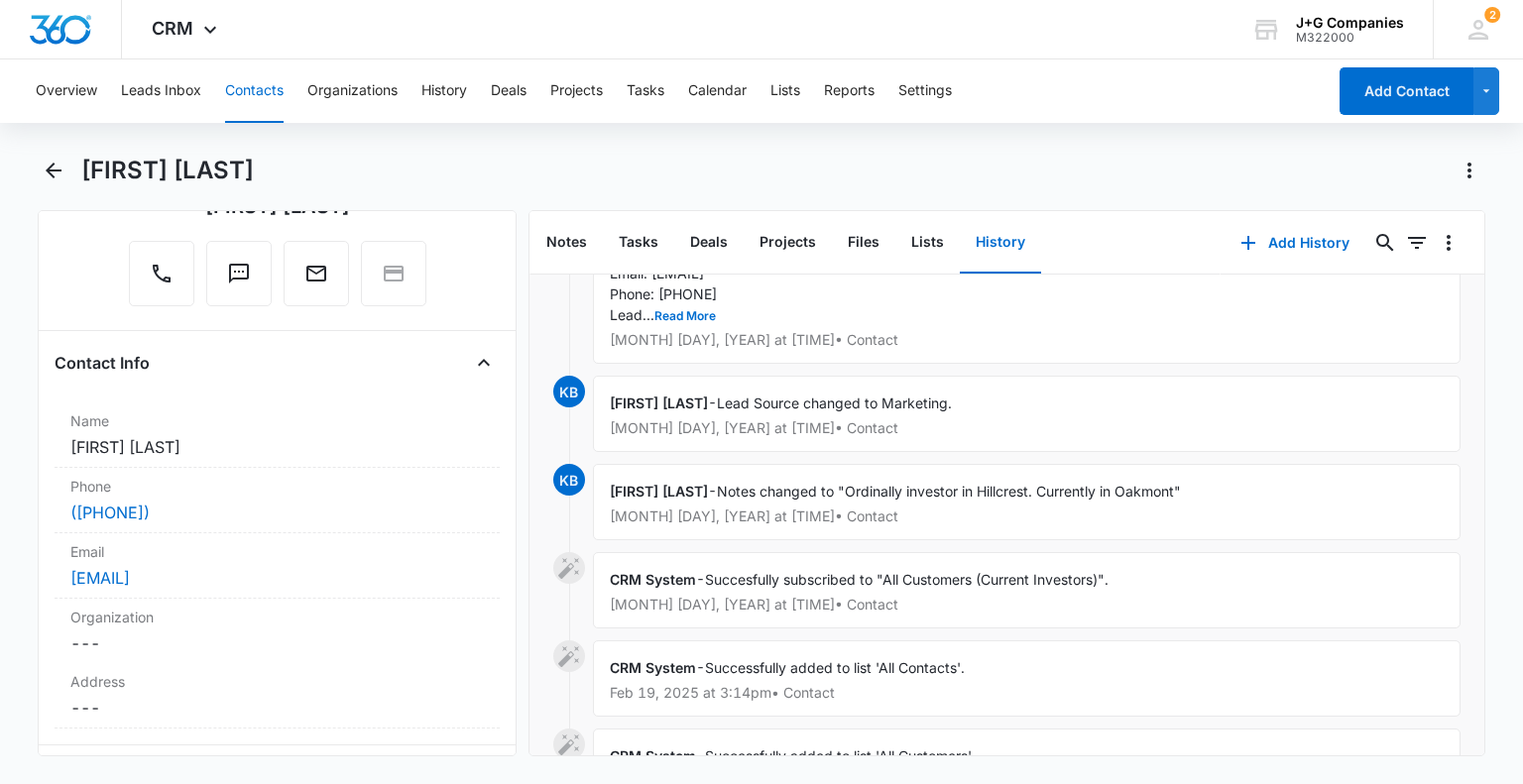 type 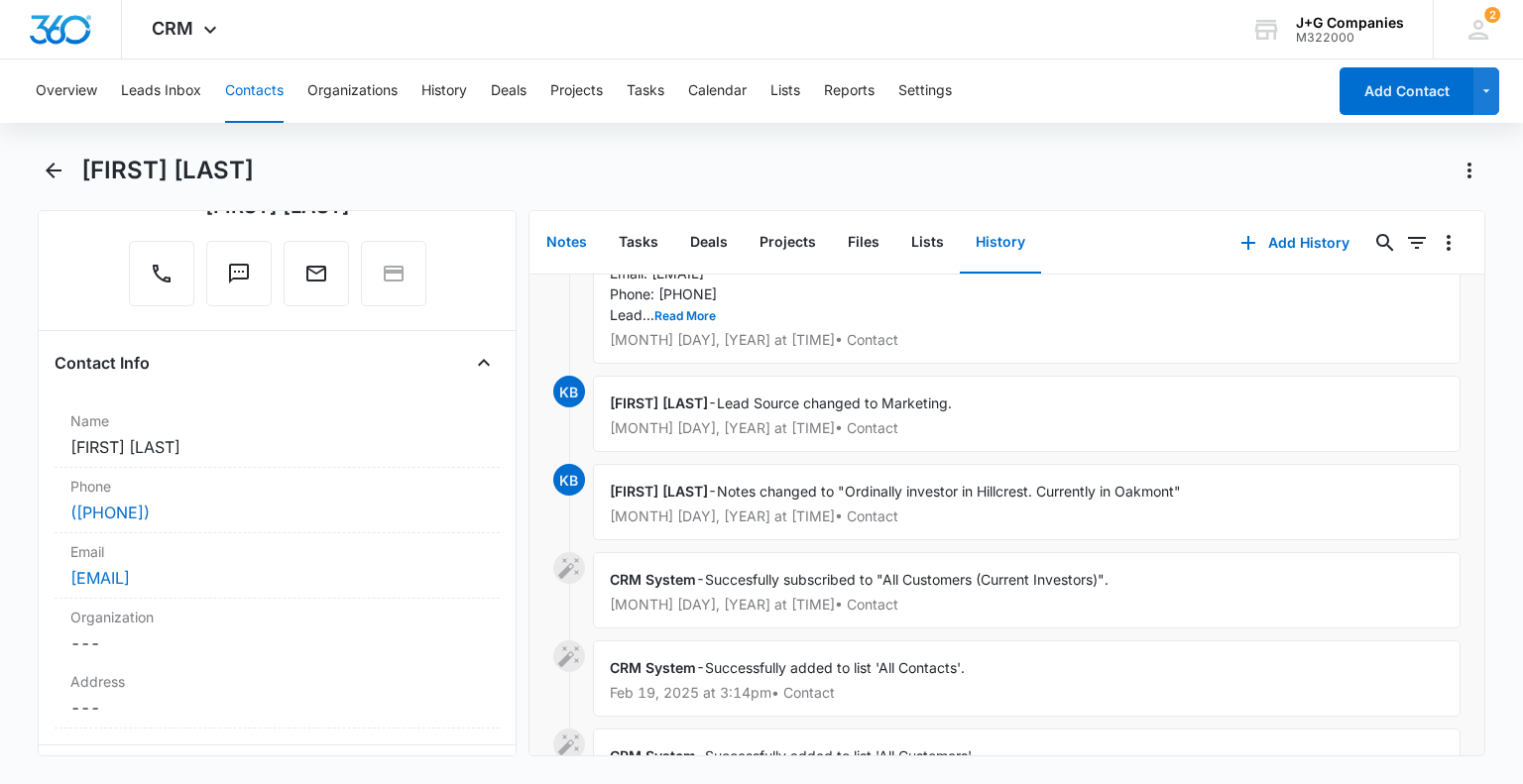 click on "Notes" at bounding box center (566, 243) 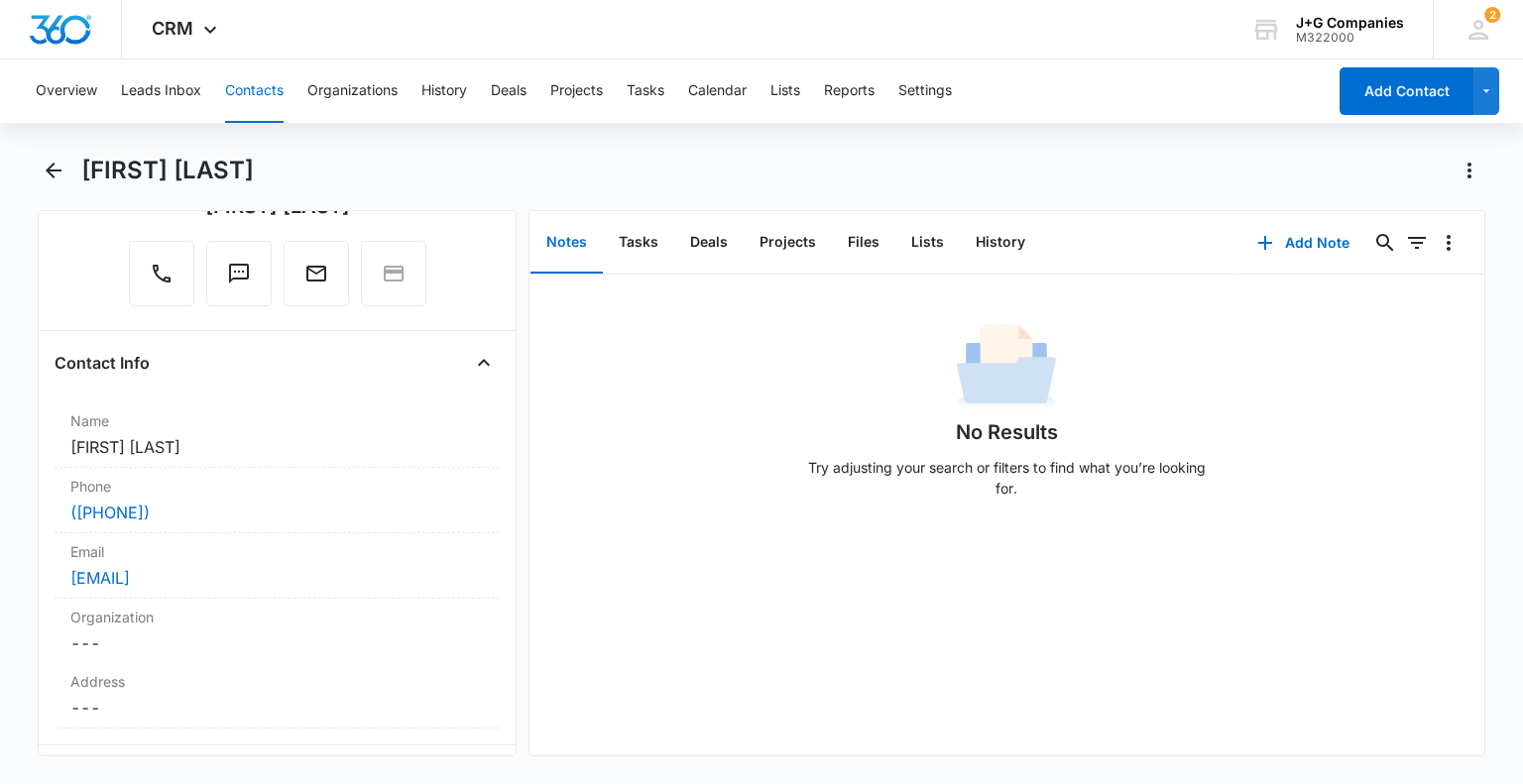 scroll, scrollTop: 0, scrollLeft: 0, axis: both 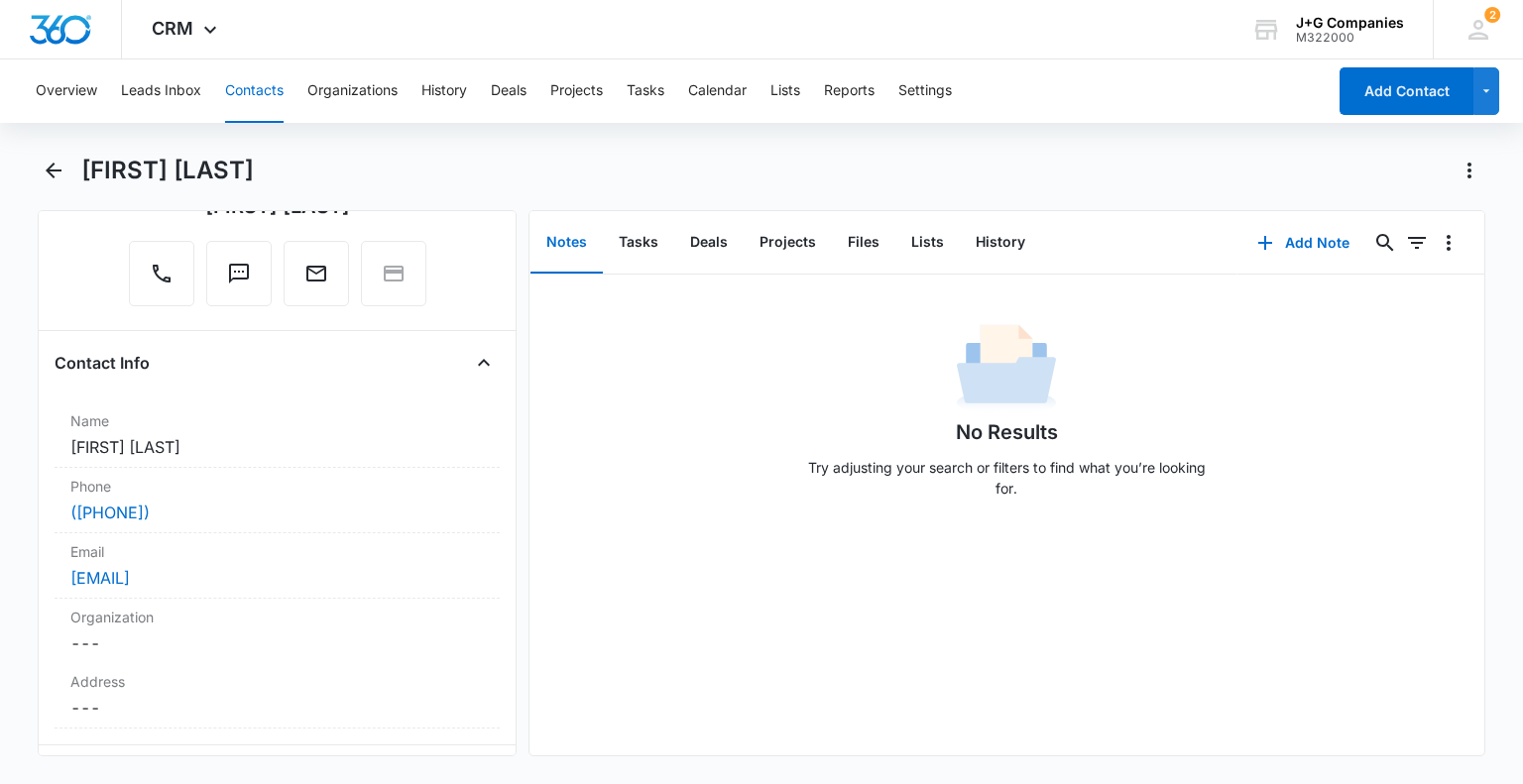 click on "Notes" at bounding box center [566, 243] 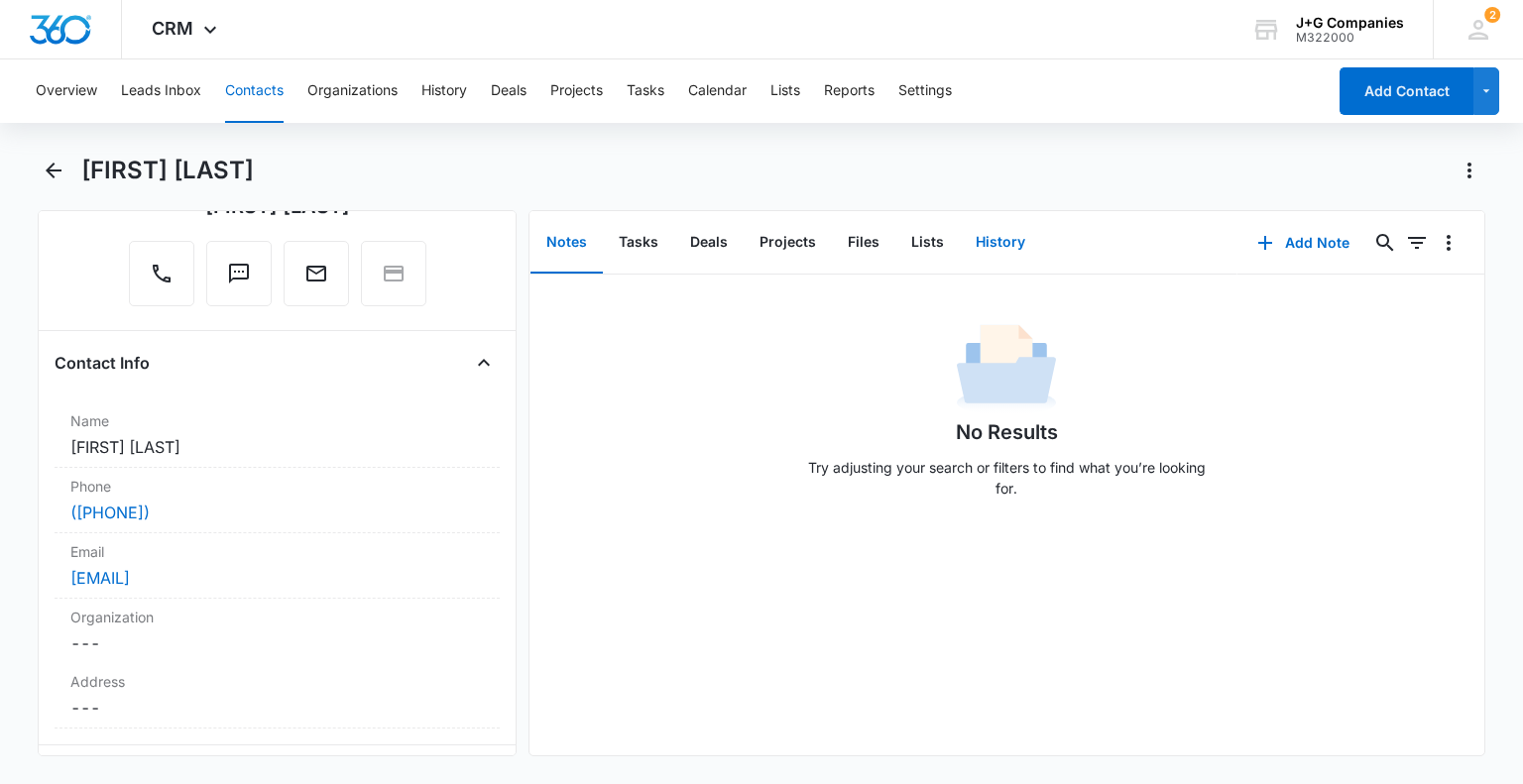 click on "History" at bounding box center [1000, 243] 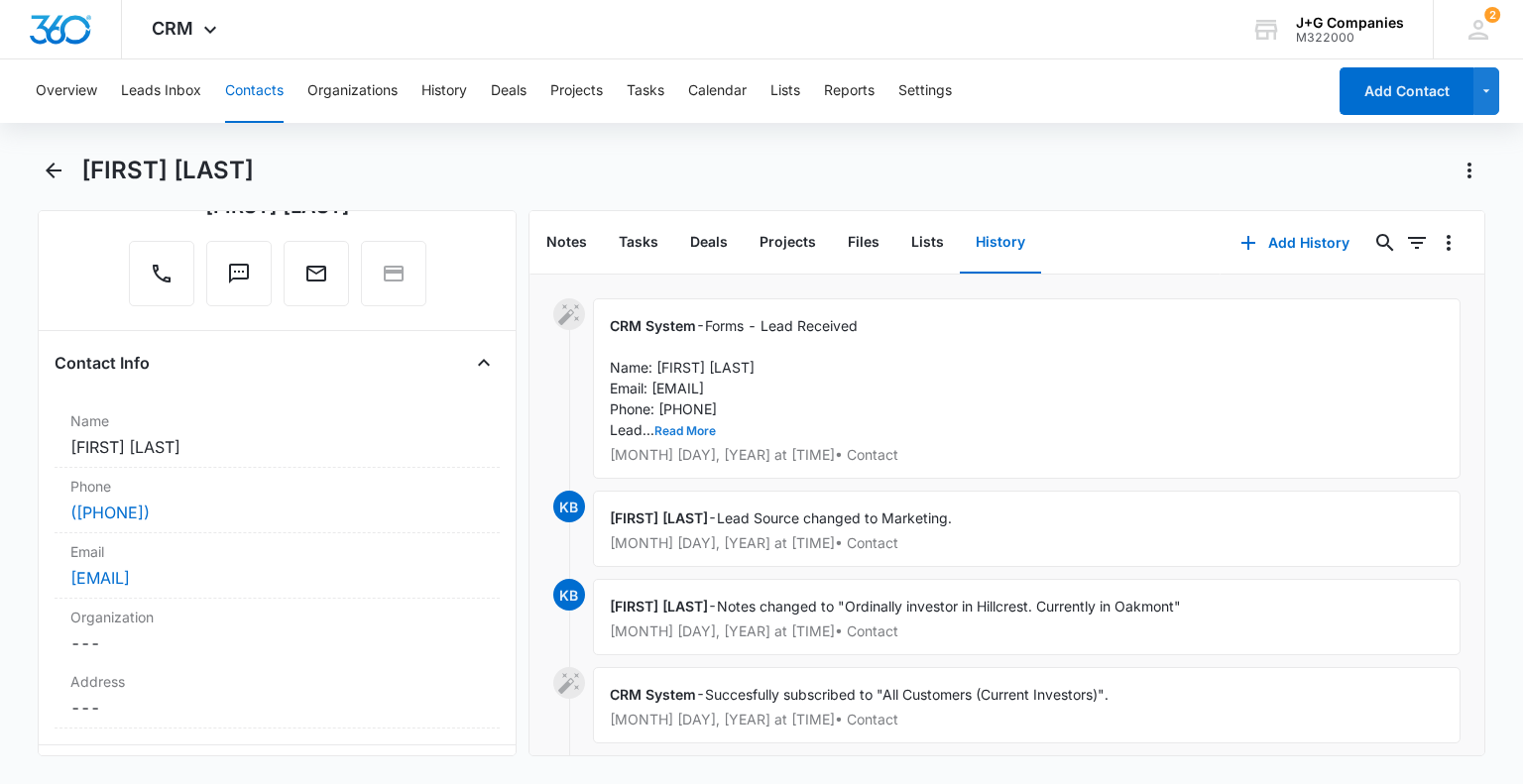 click on "Read More" at bounding box center (685, 431) 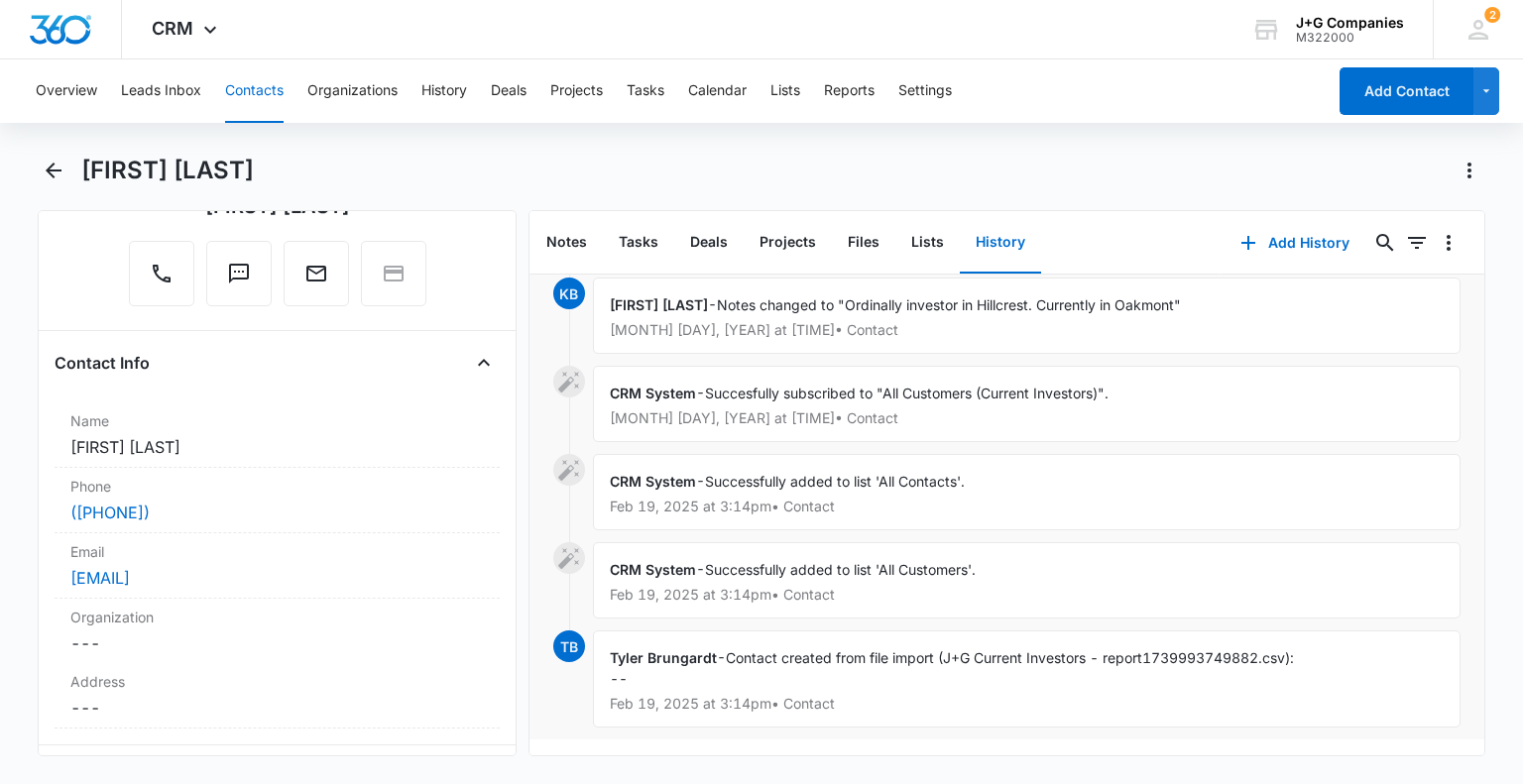scroll, scrollTop: 255, scrollLeft: 0, axis: vertical 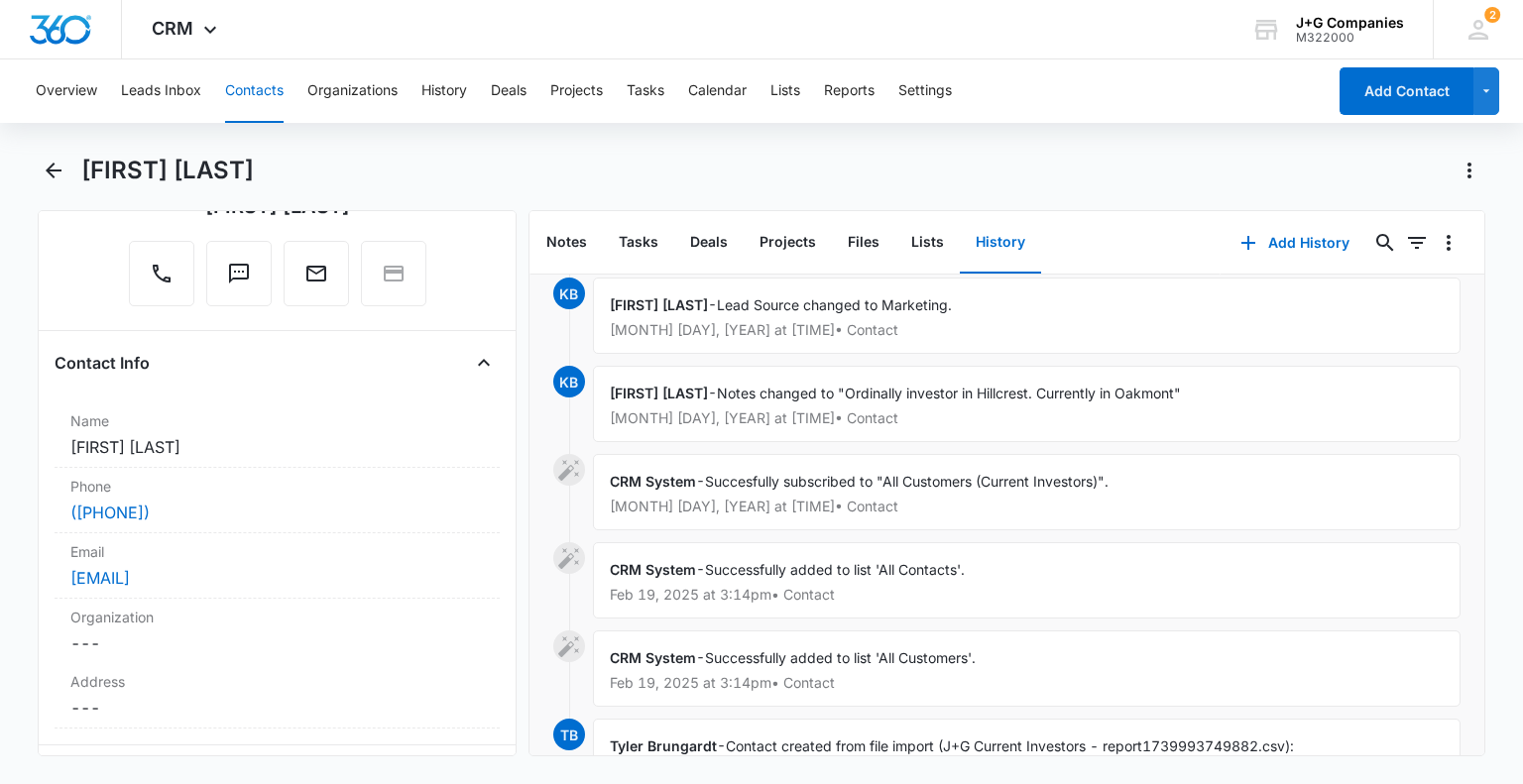 click on "Notes changed to "Ordinally investor in Hillcrest. Currently in Oakmont"" at bounding box center [949, 392] 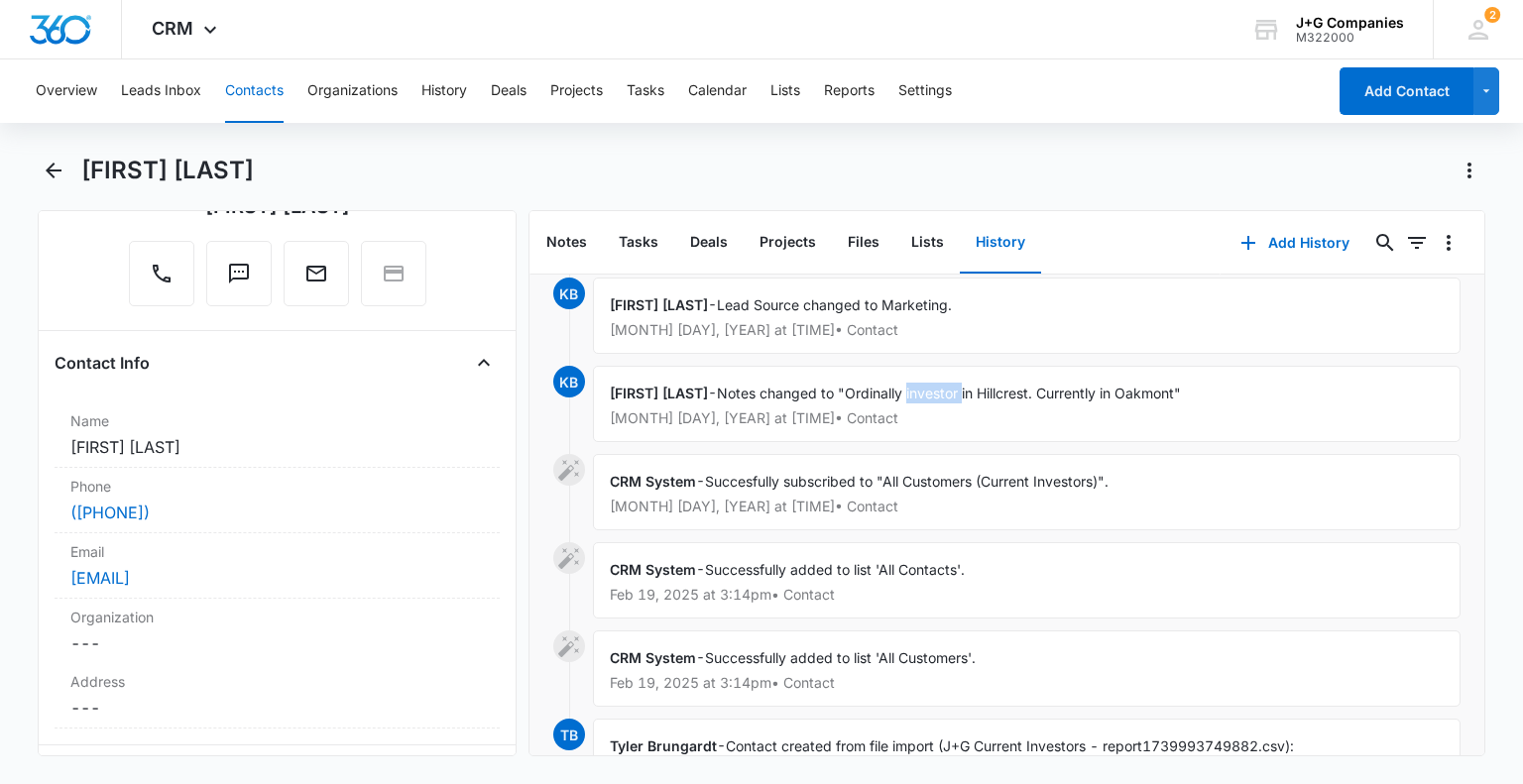 click on "Notes changed to "Ordinally investor in Hillcrest. Currently in Oakmont"" at bounding box center (949, 392) 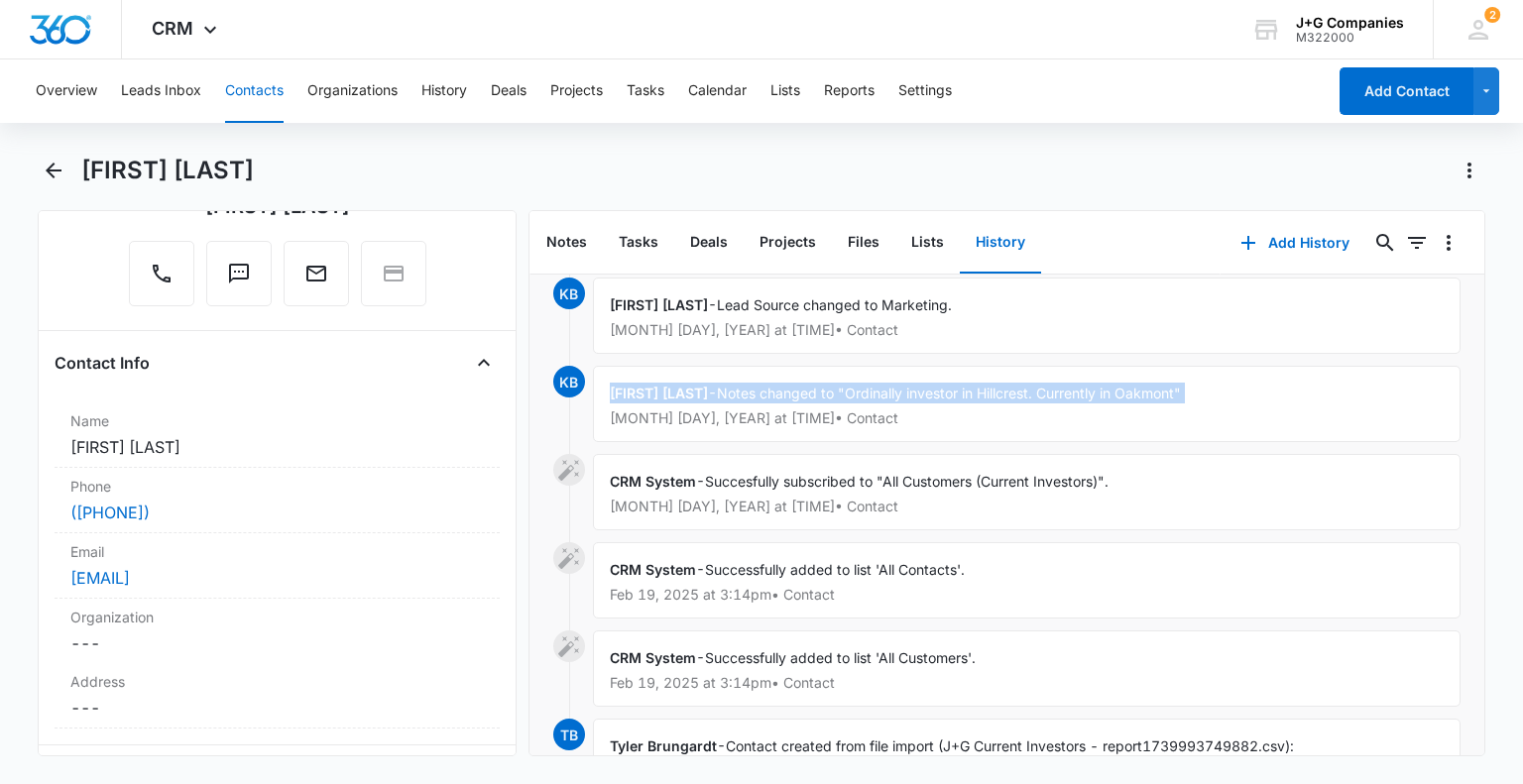 click on "Notes changed to "Ordinally investor in Hillcrest. Currently in Oakmont"" at bounding box center [949, 392] 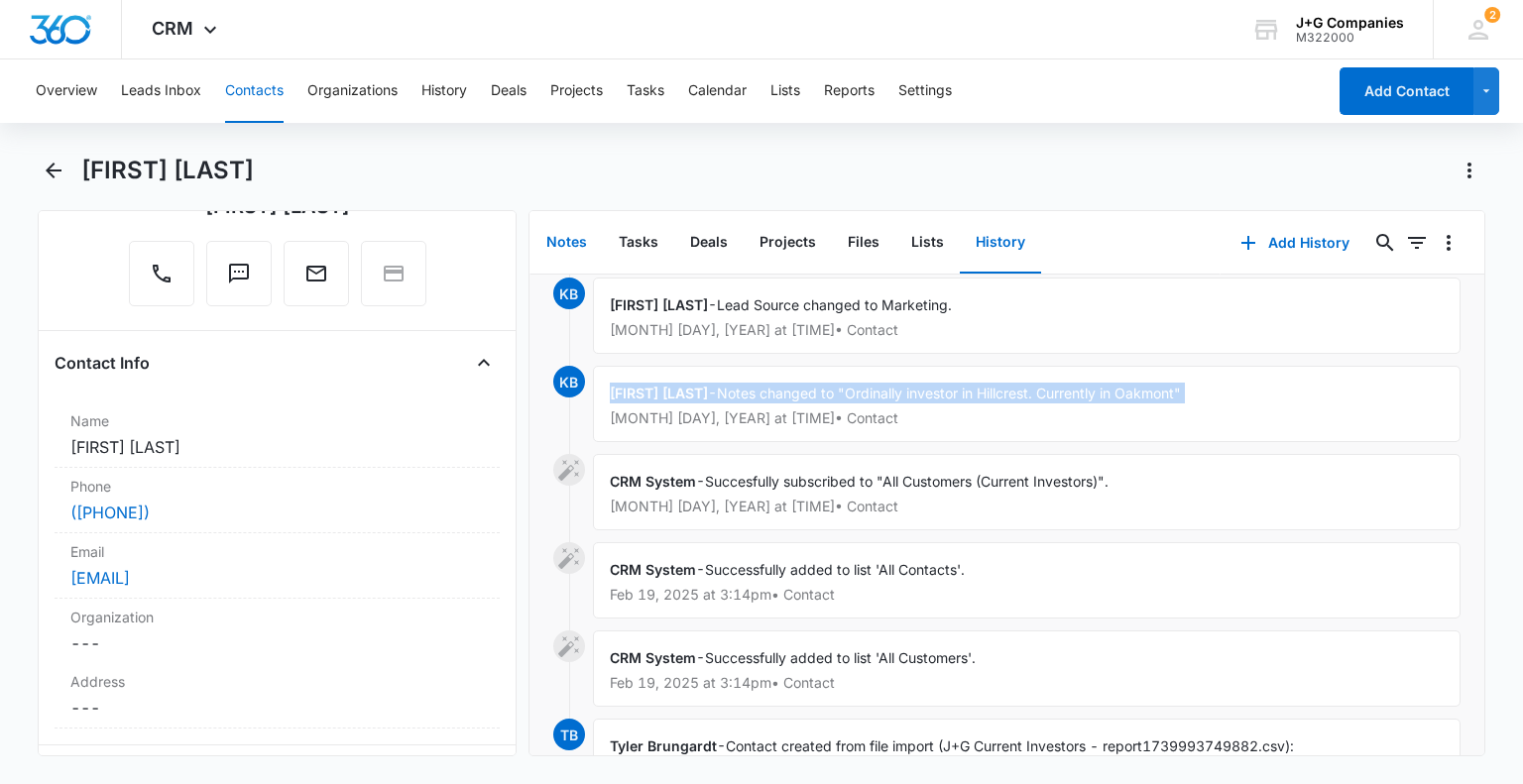 click on "Notes" at bounding box center (566, 243) 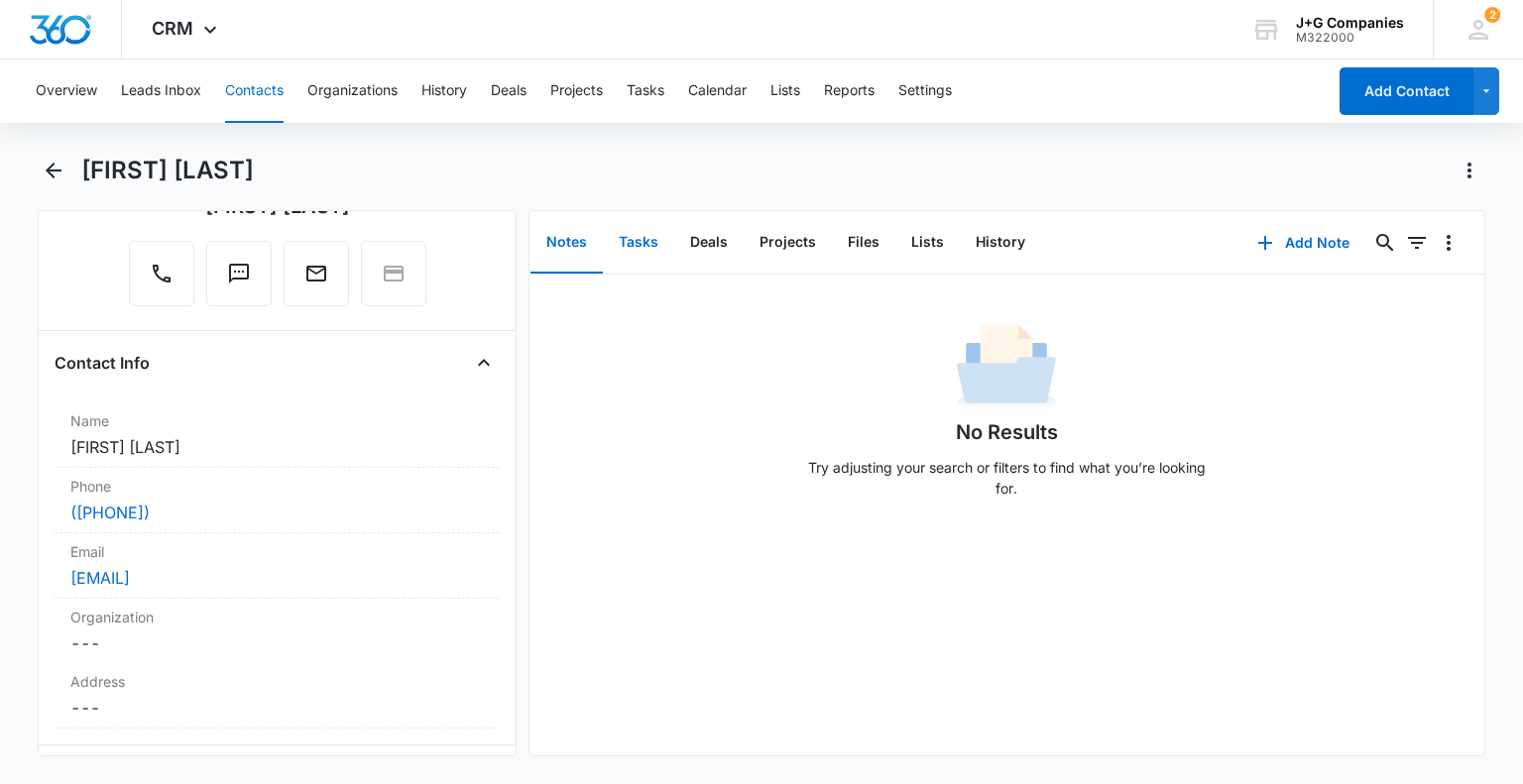 click on "Tasks" at bounding box center [639, 243] 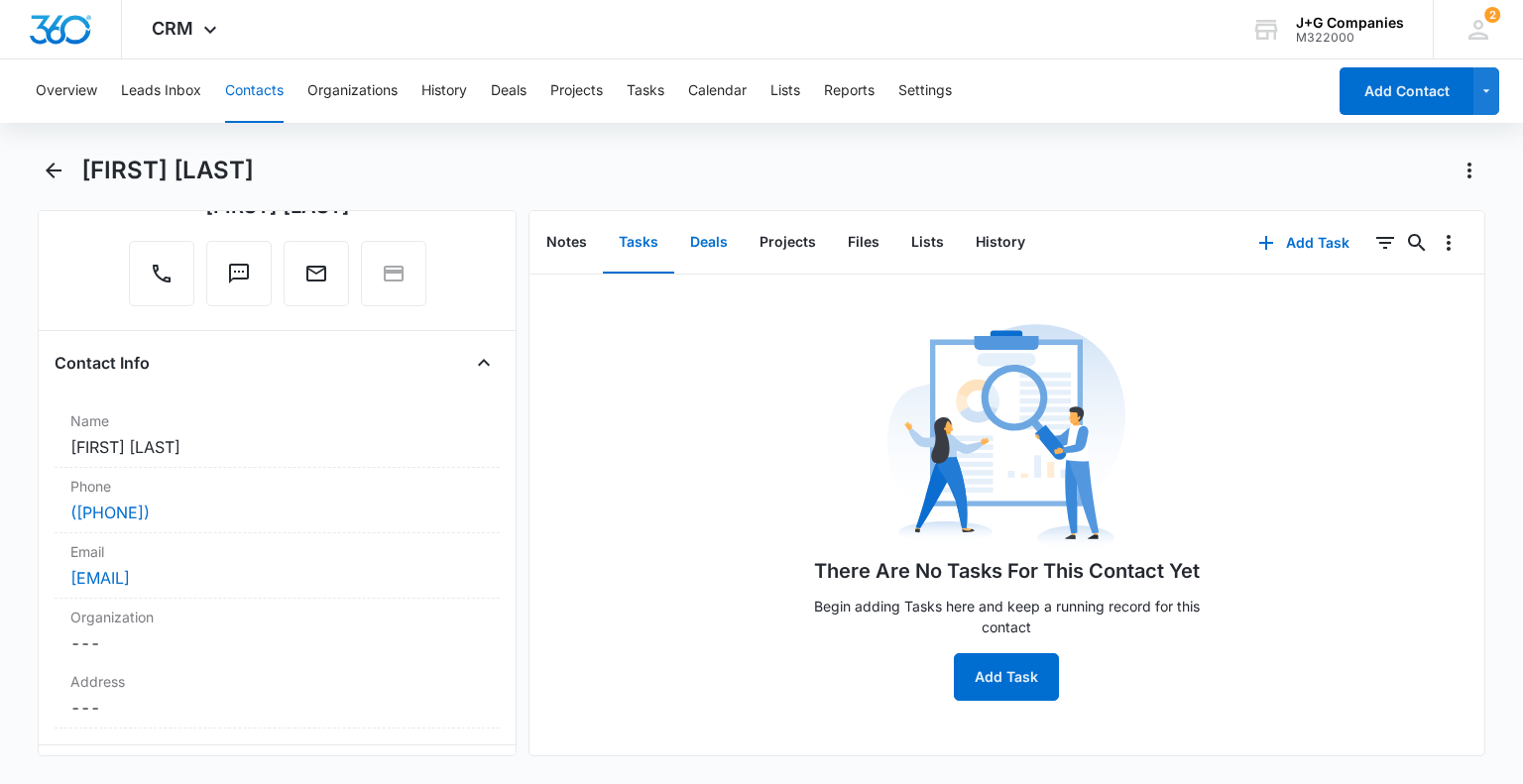 click on "Deals" at bounding box center (709, 243) 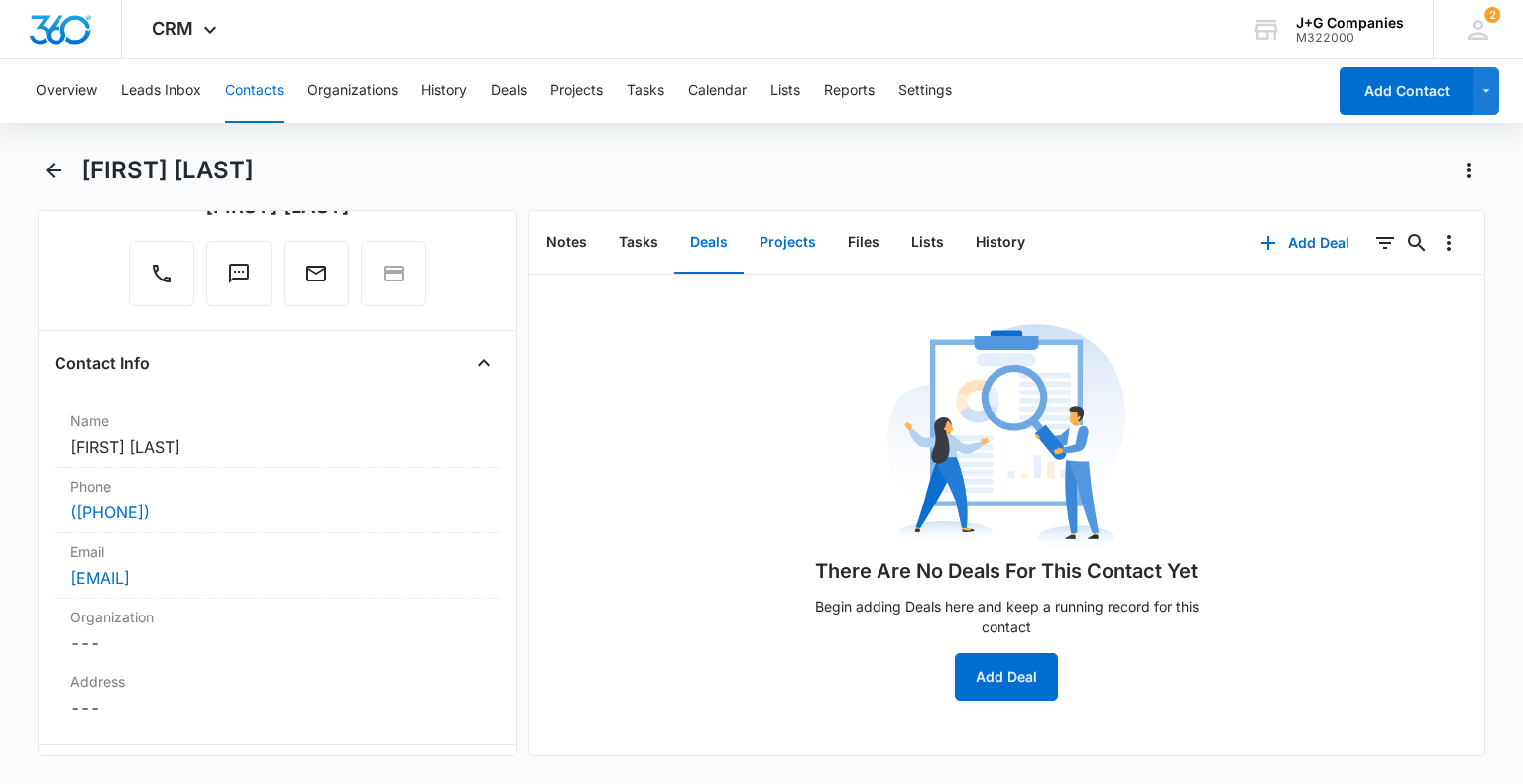 click on "Projects" at bounding box center [787, 243] 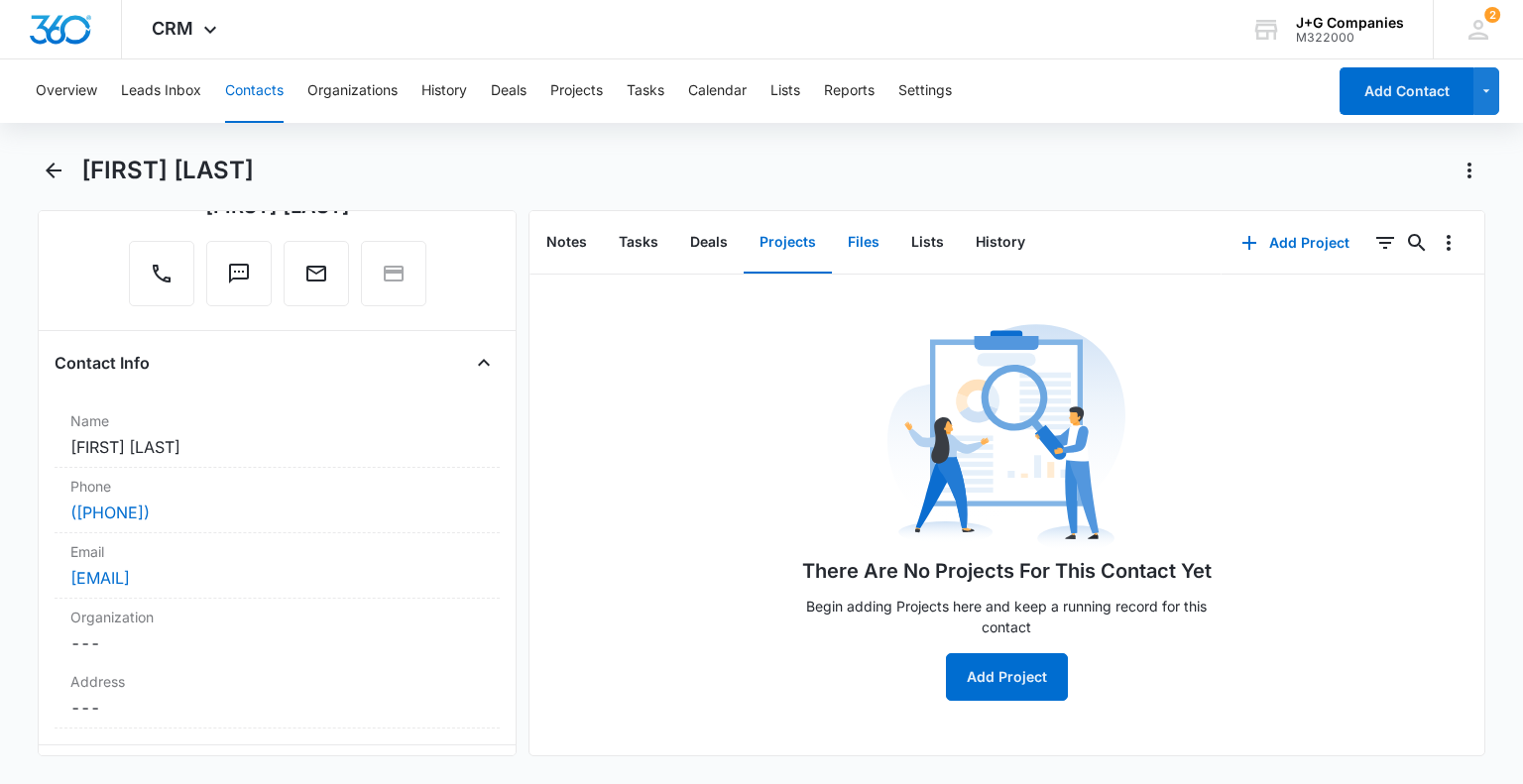 click on "Files" at bounding box center [864, 243] 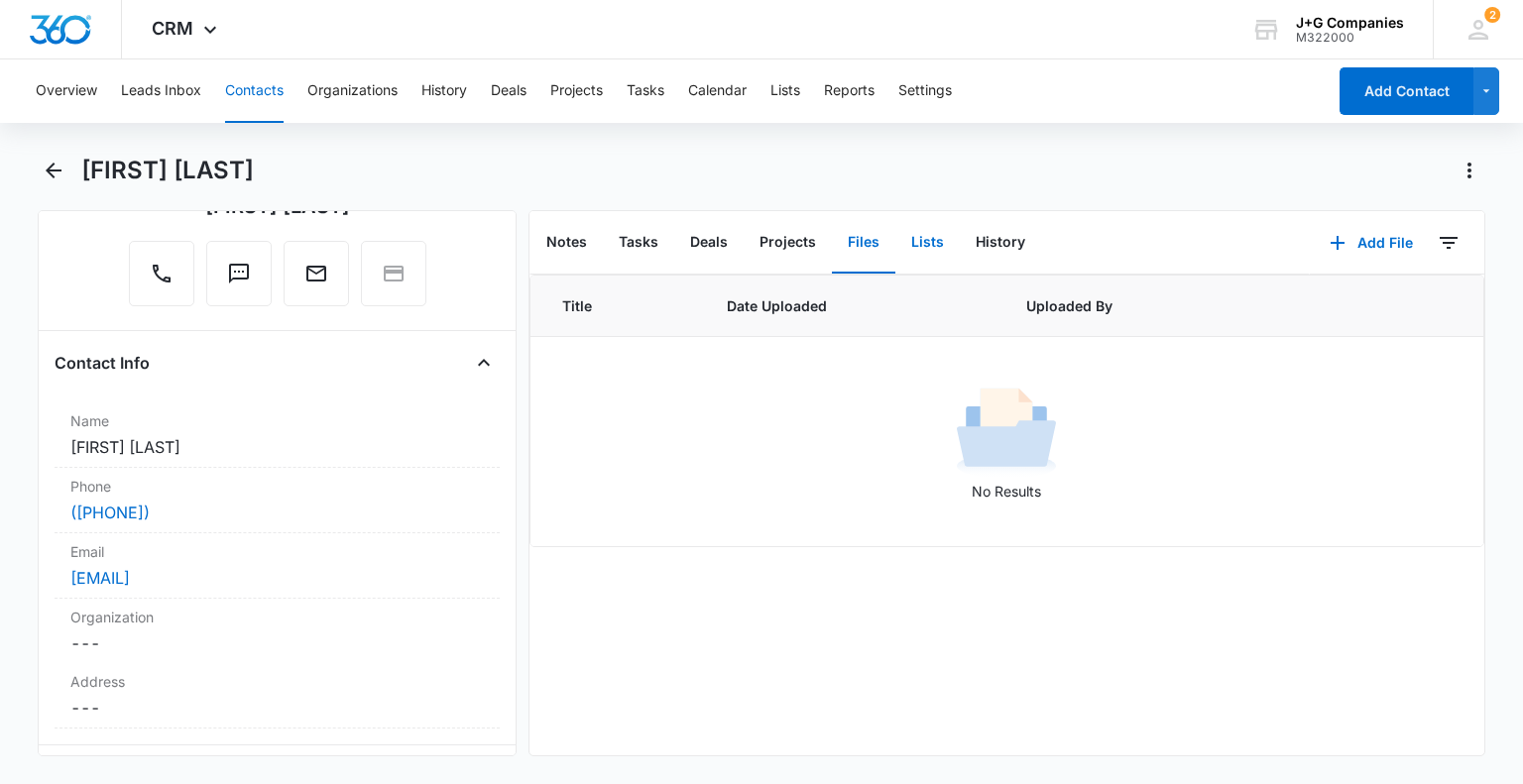 click on "Lists" at bounding box center [927, 243] 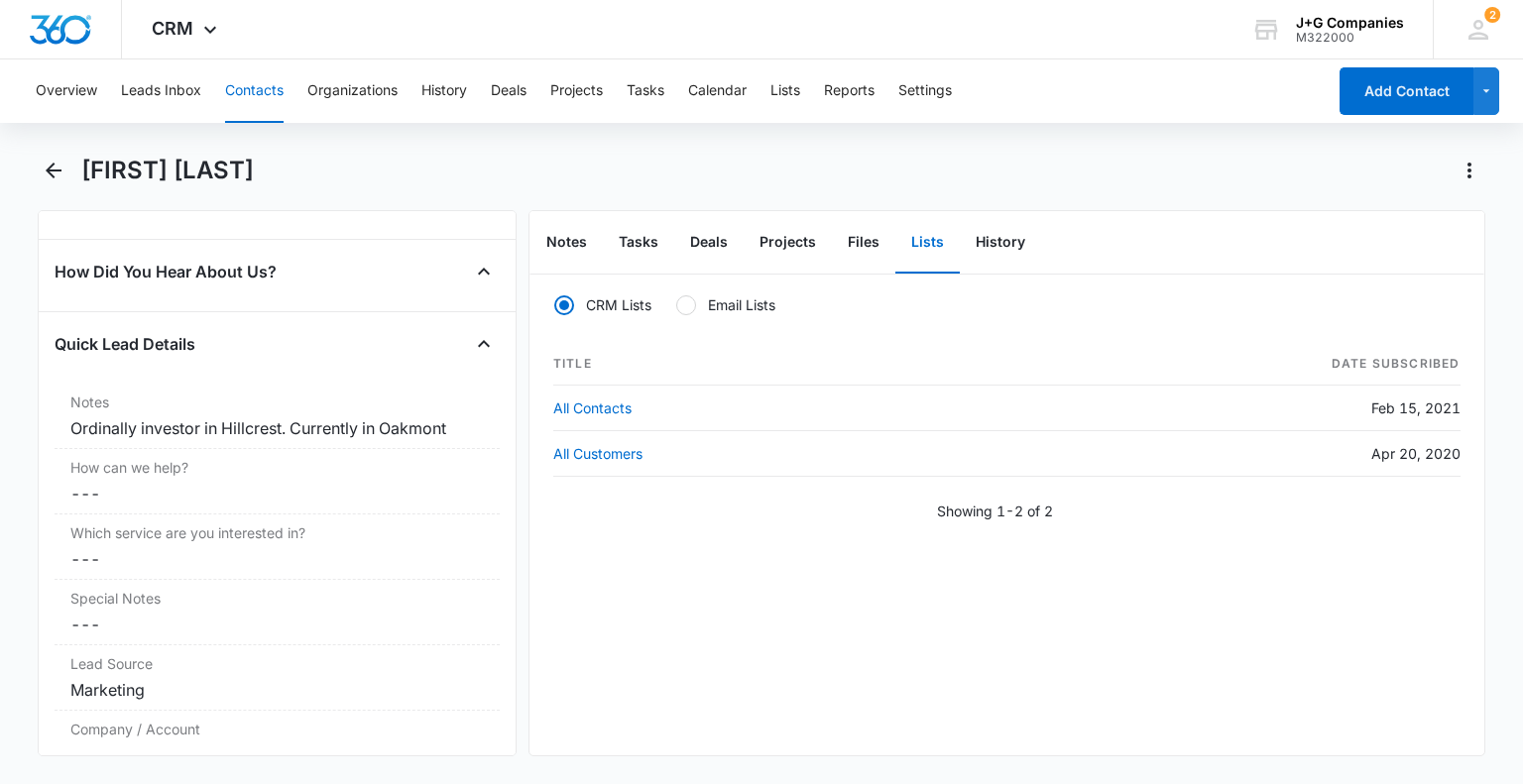 scroll, scrollTop: 1883, scrollLeft: 0, axis: vertical 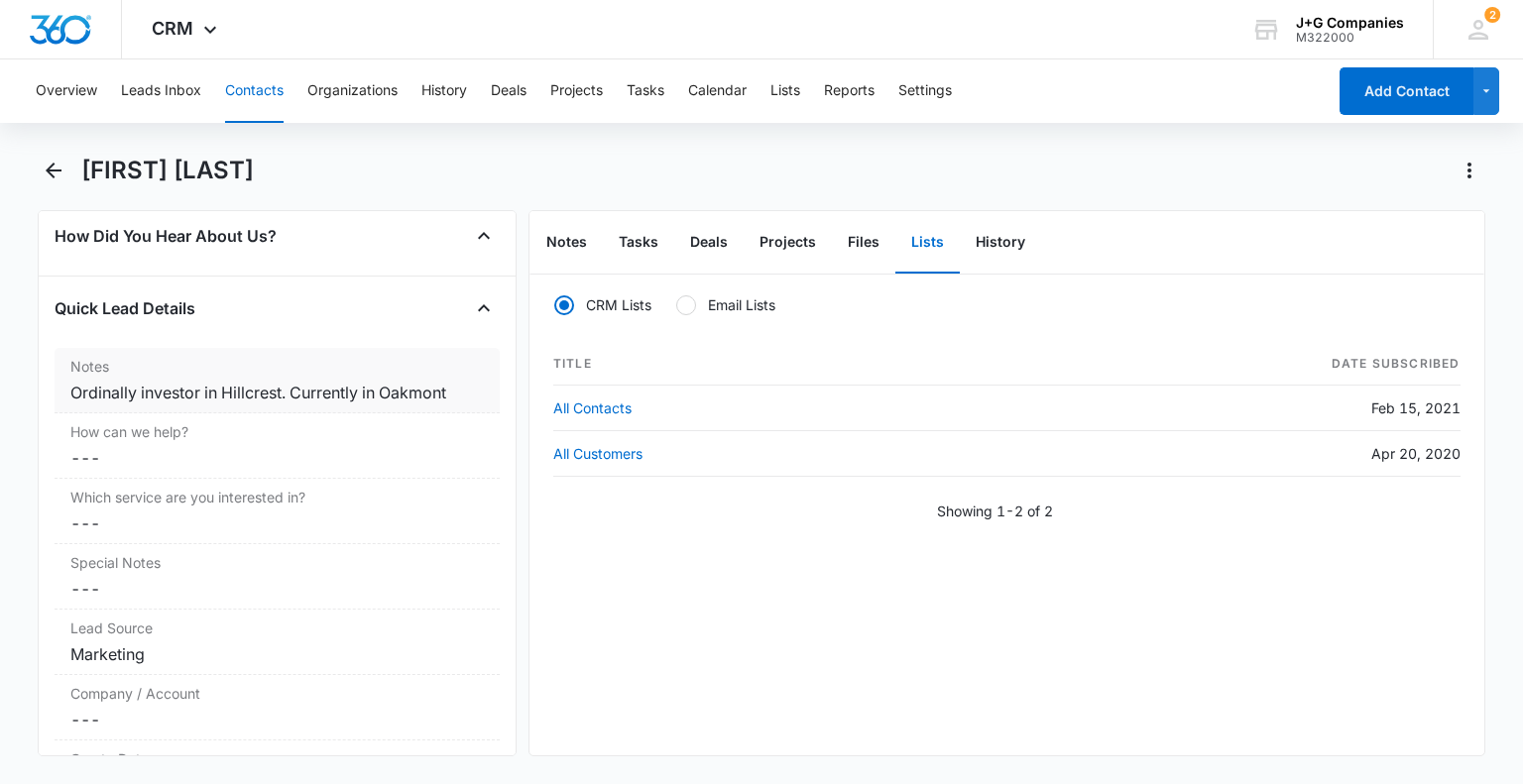 click on "Ordinally investor in Hillcrest. Currently in Oakmont" at bounding box center (277, 392) 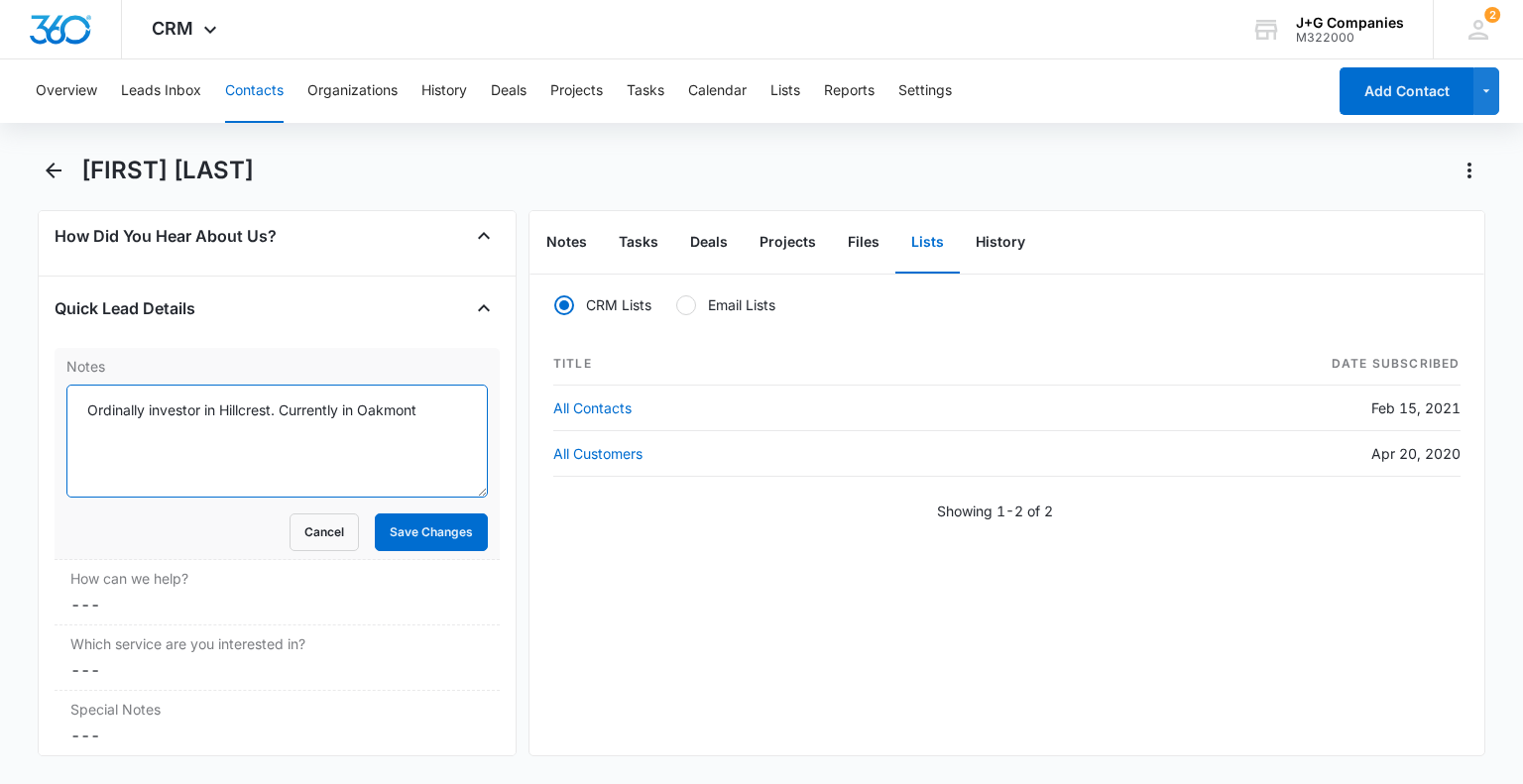 click on "Ordinally investor in Hillcrest. Currently in Oakmont" at bounding box center (277, 441) 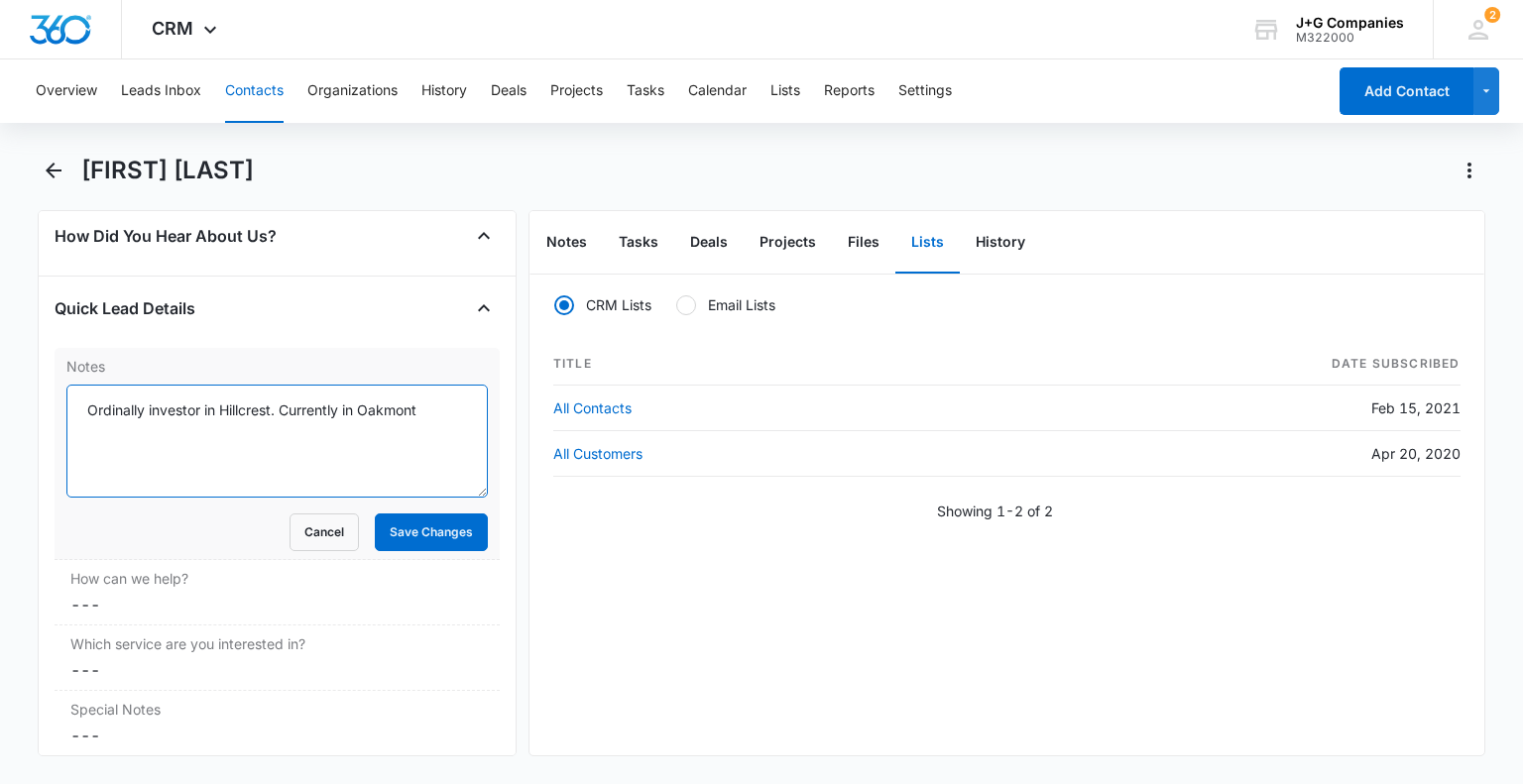 paste on "iginally an investor in Hillcrest." 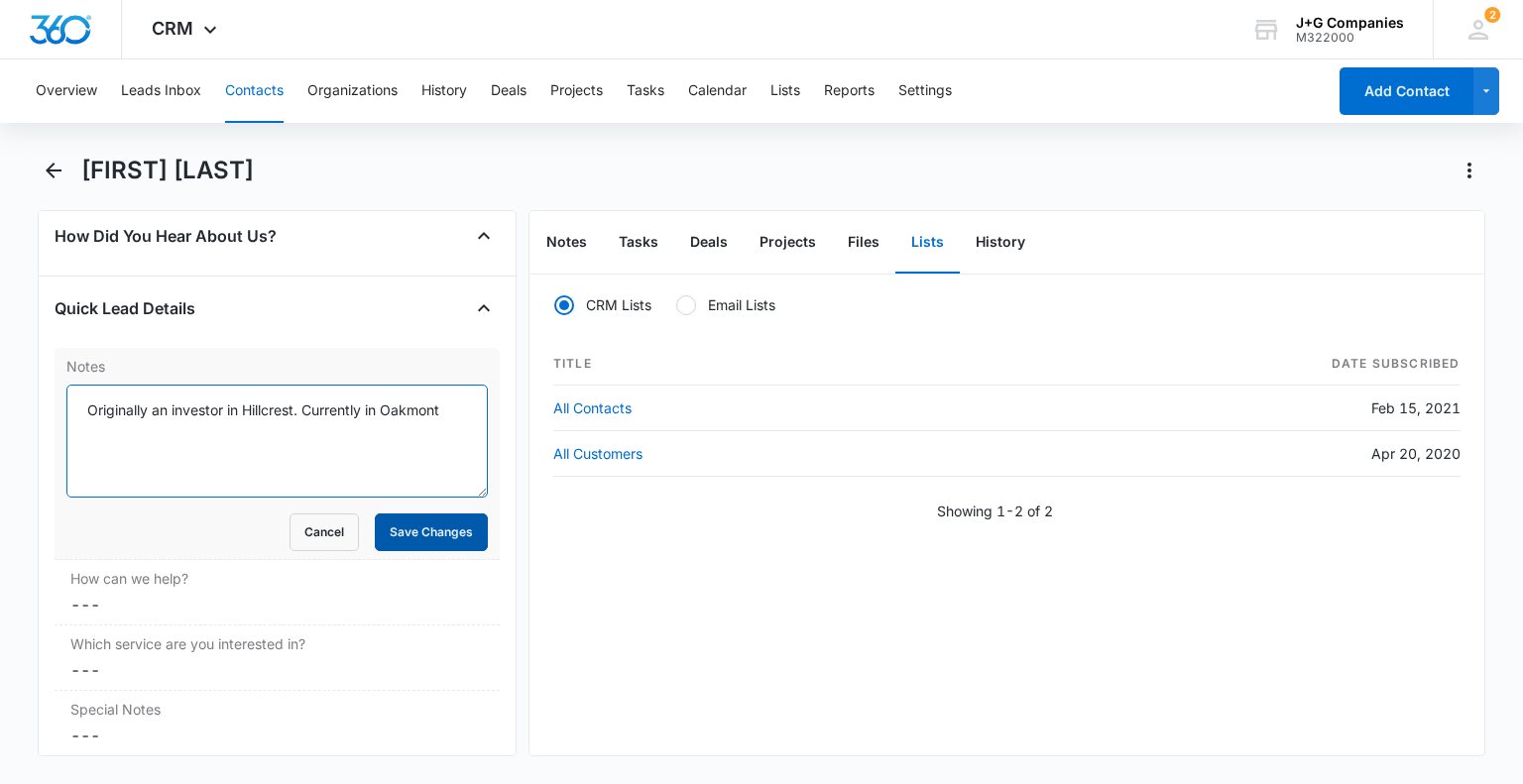 type on "Originally an investor in Hillcrest. Currently in Oakmont" 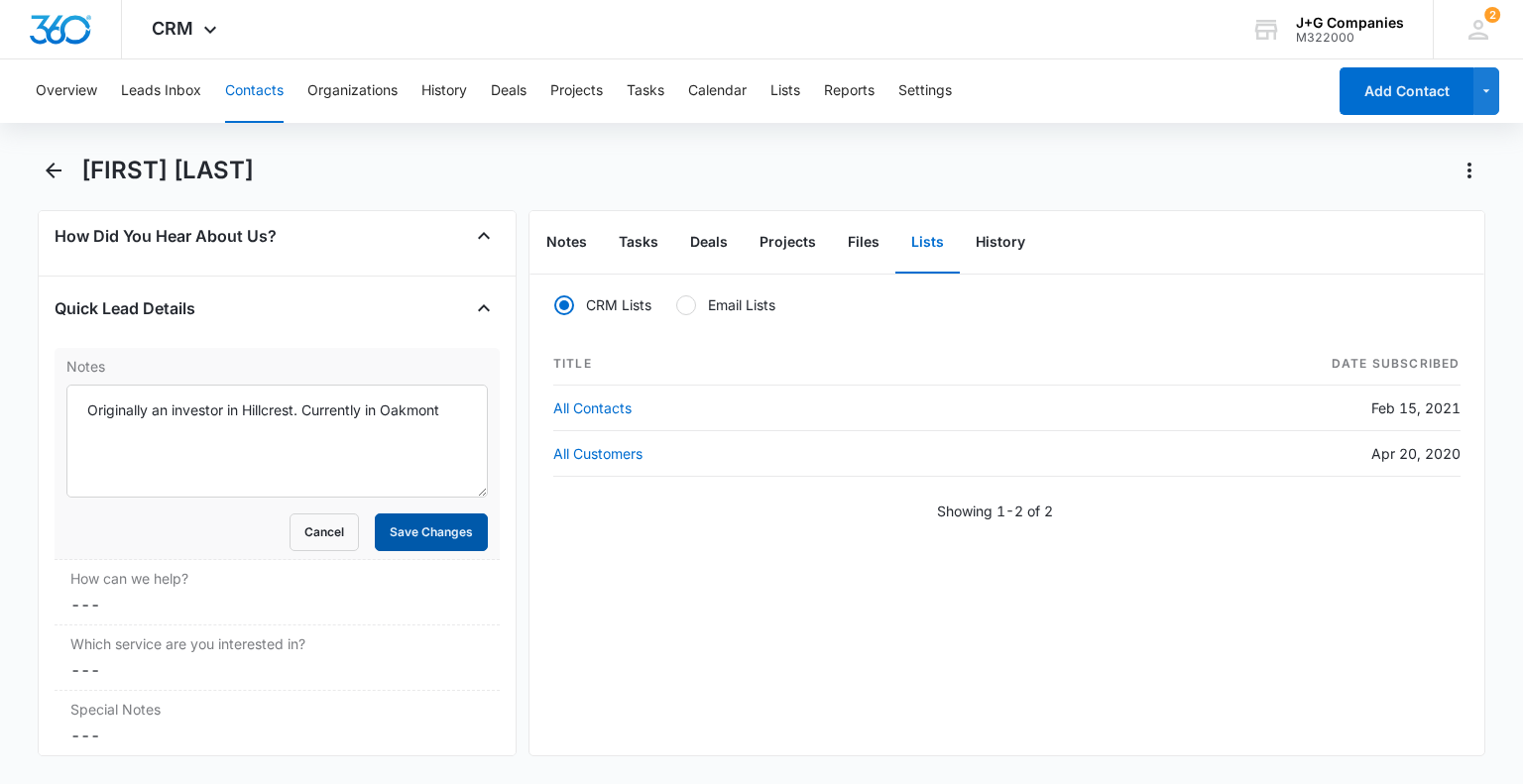 click on "Save Changes" at bounding box center (431, 532) 